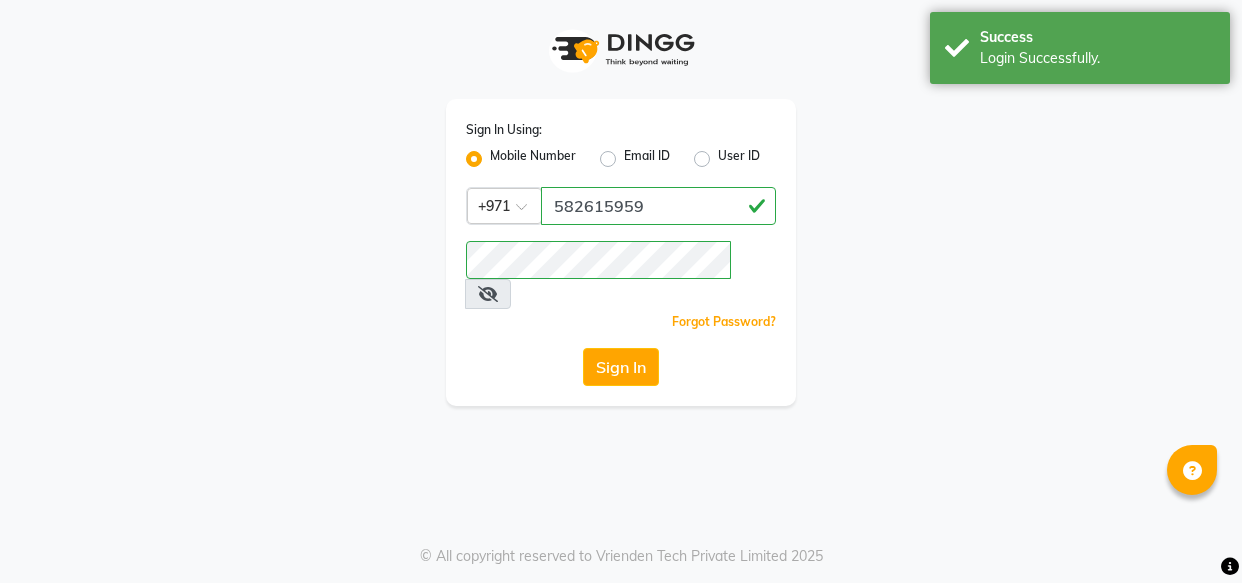 scroll, scrollTop: 0, scrollLeft: 0, axis: both 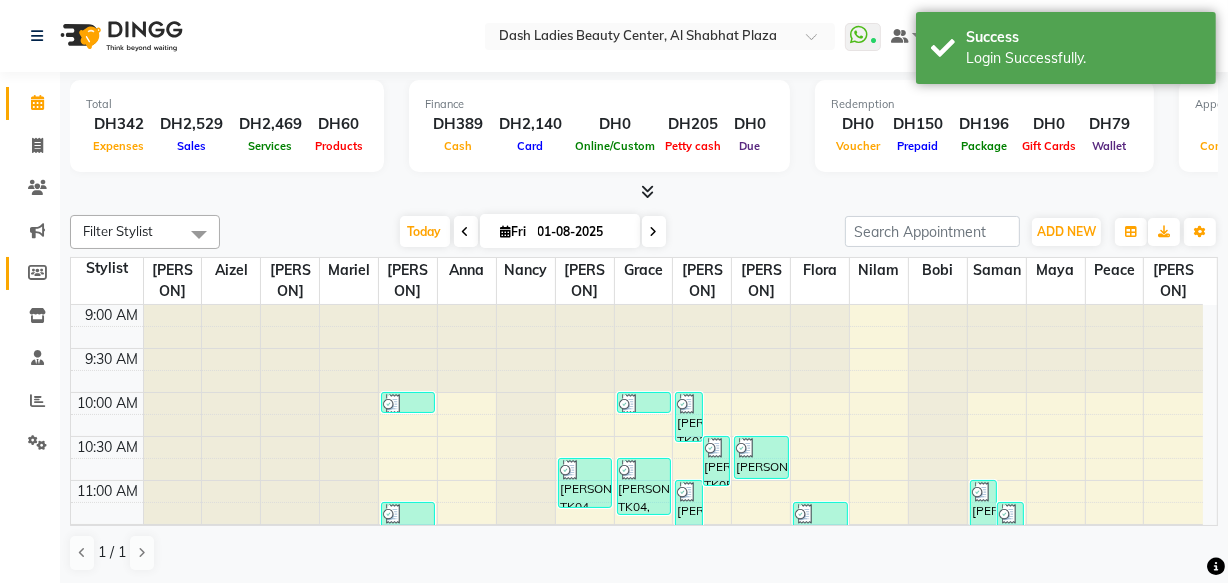 click 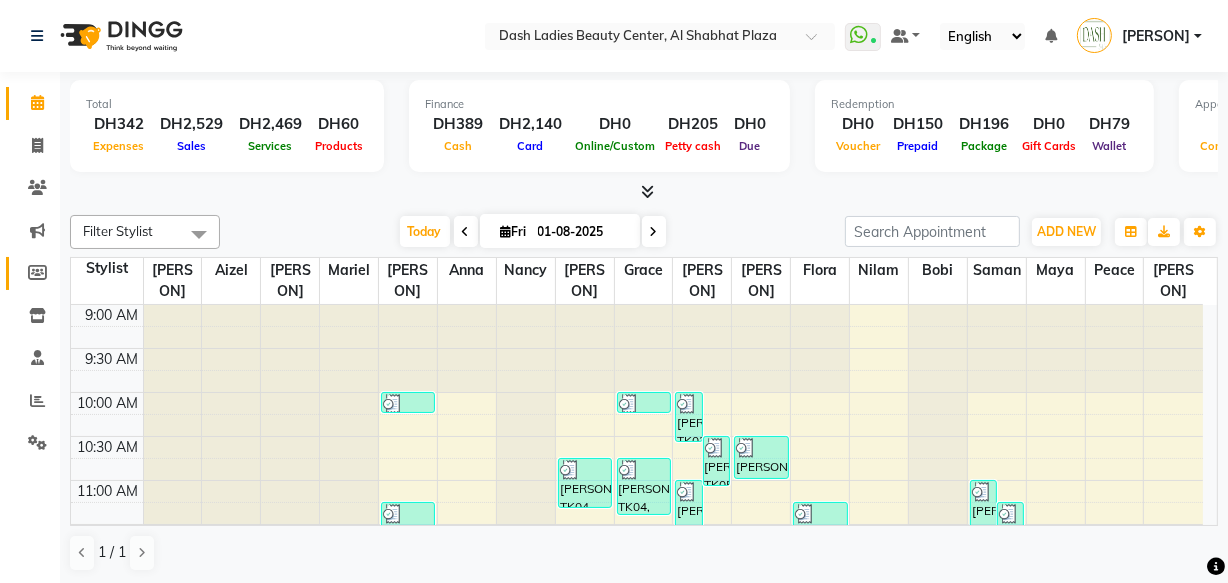 select 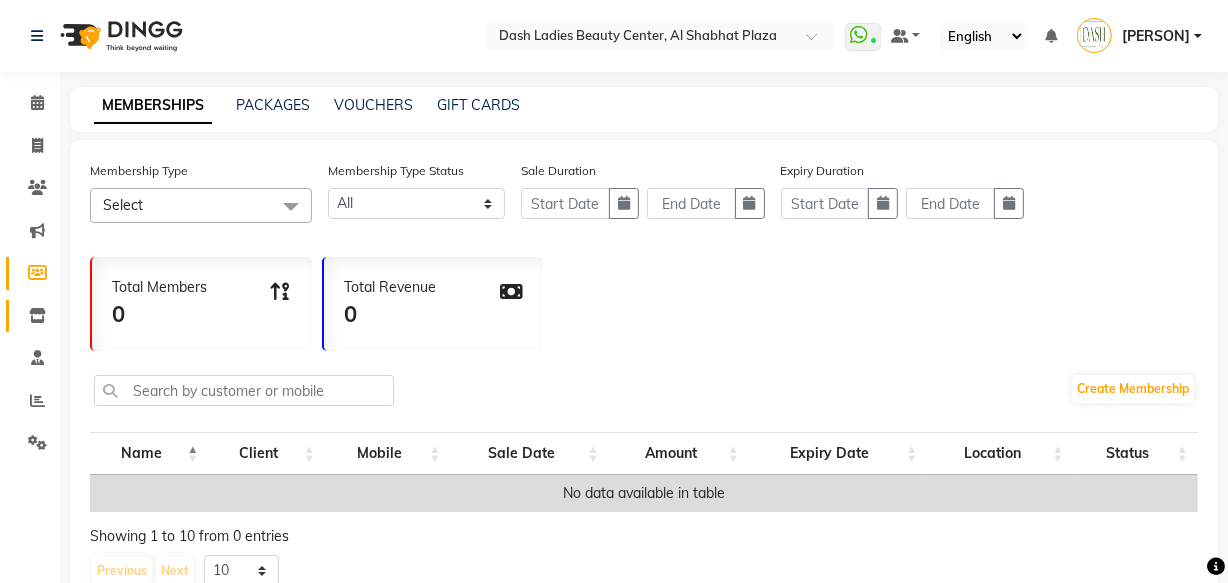 click 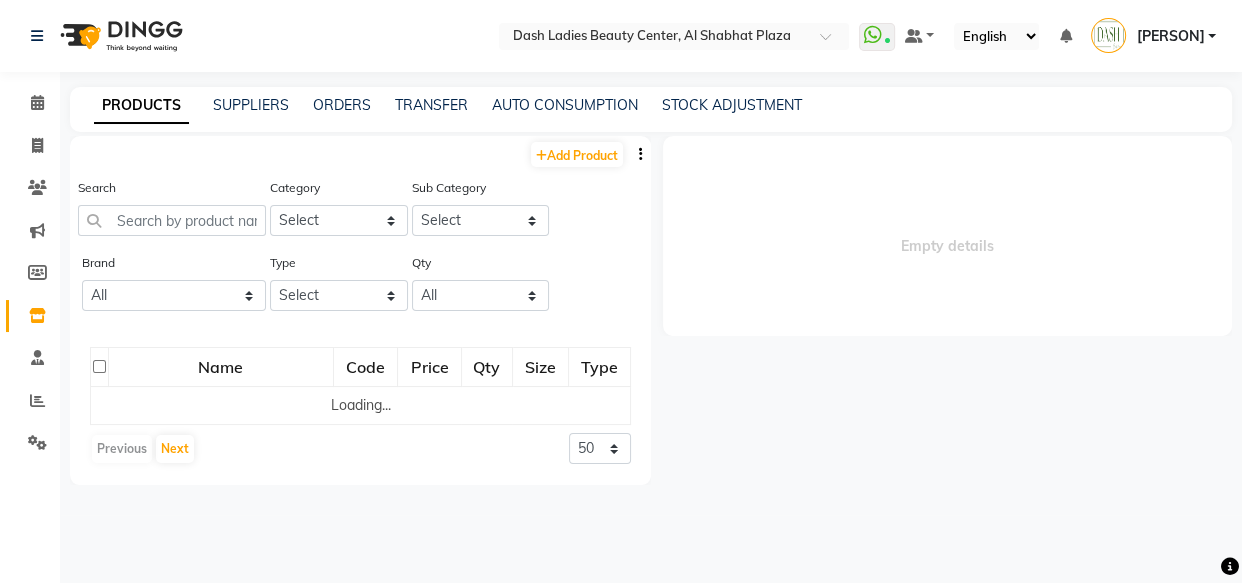select 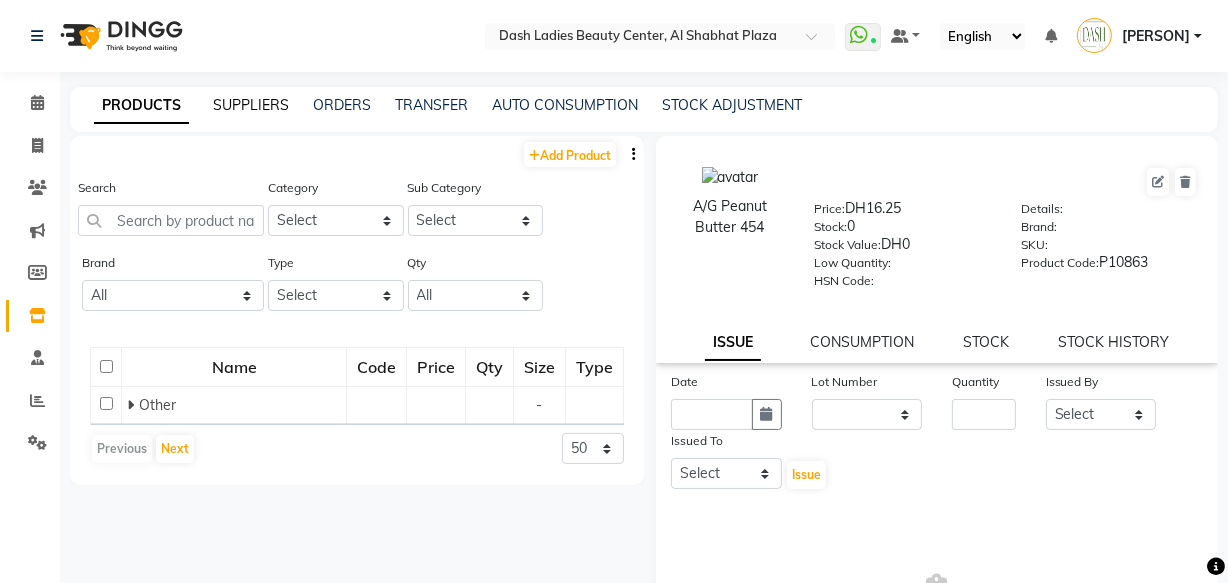 click on "SUPPLIERS" 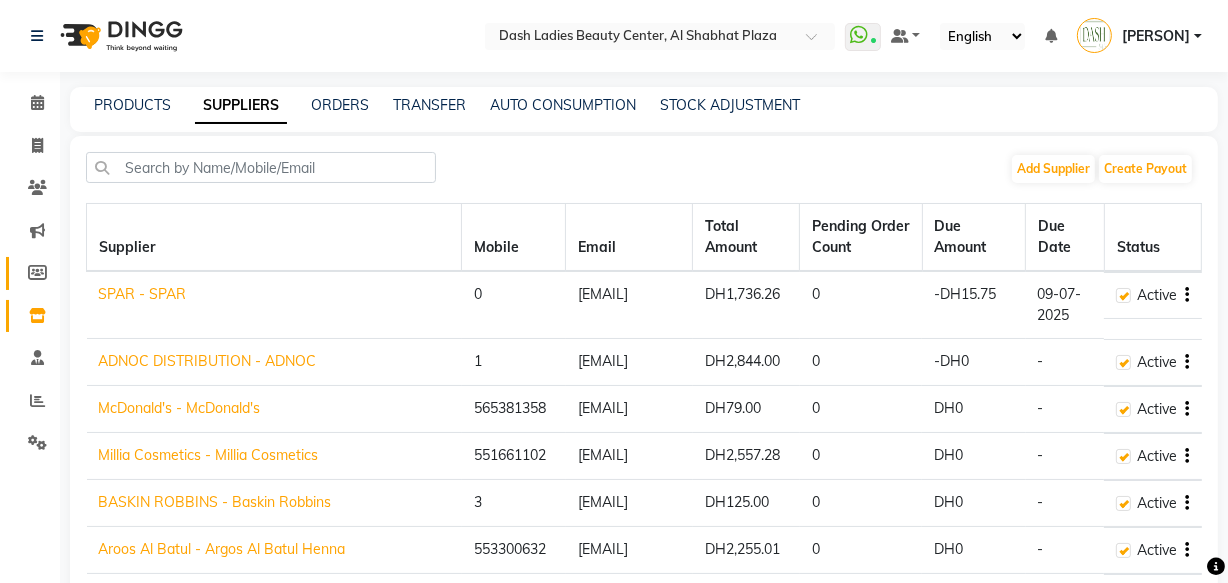 click on "Members" 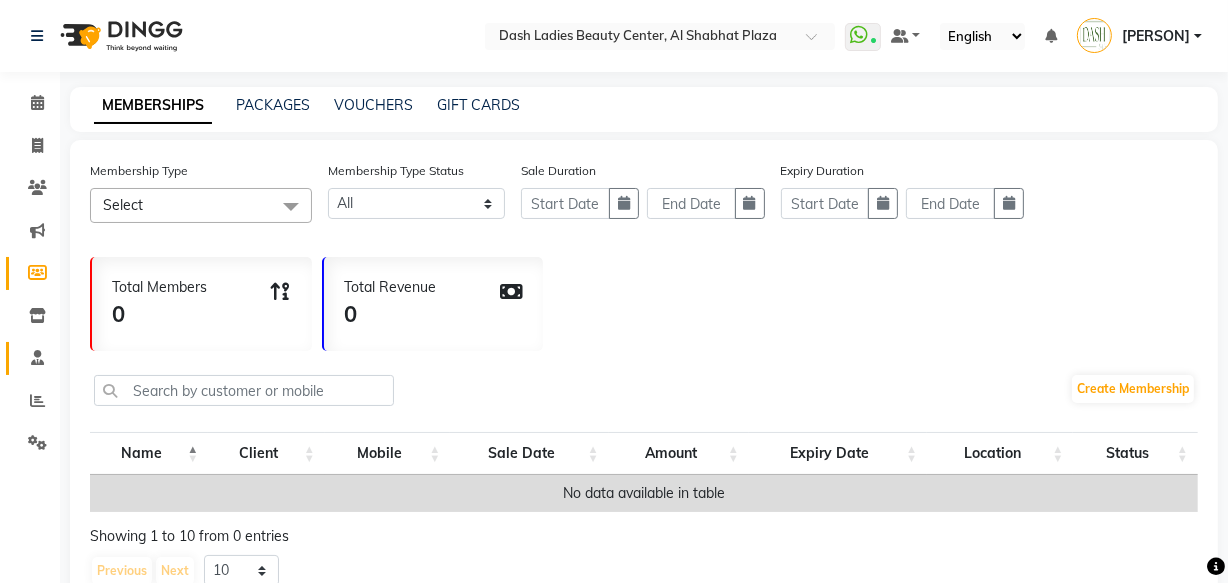 click 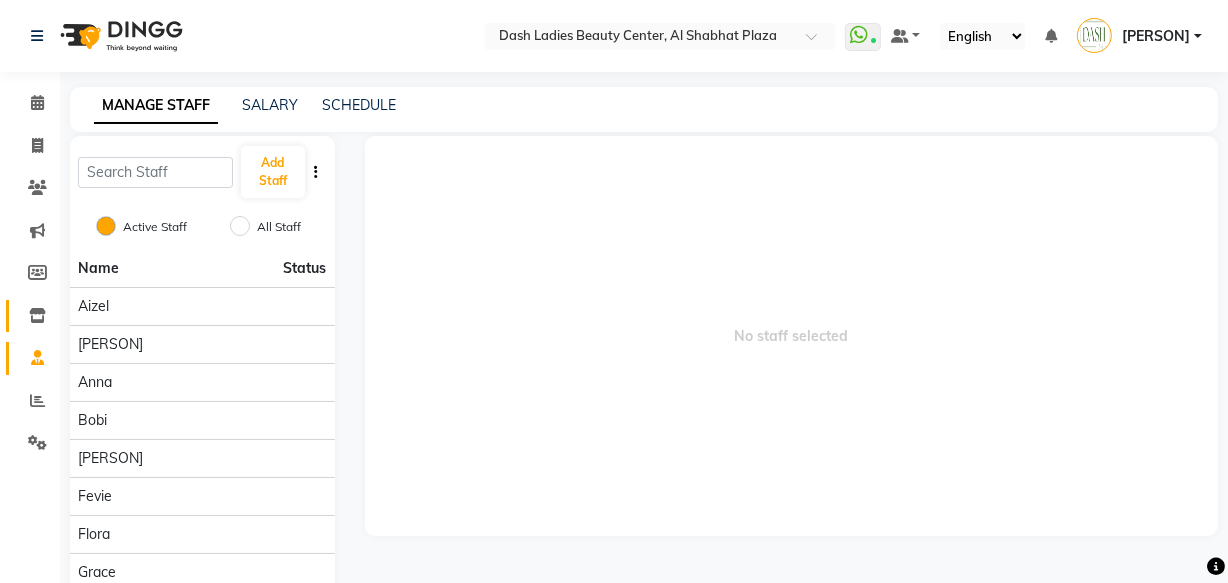 click 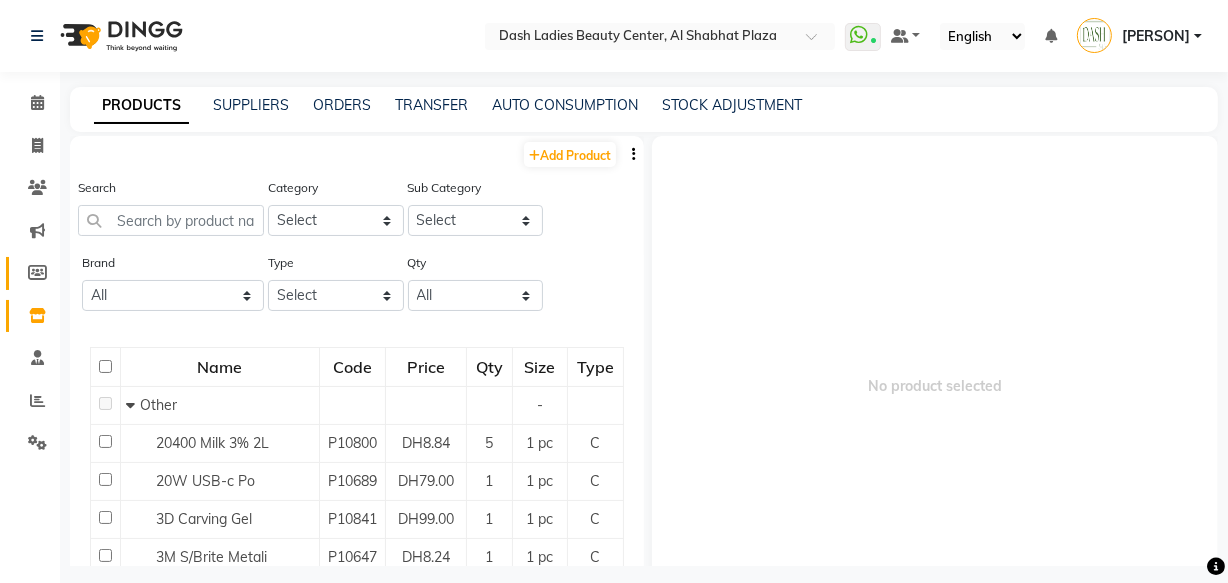 click on "Members" 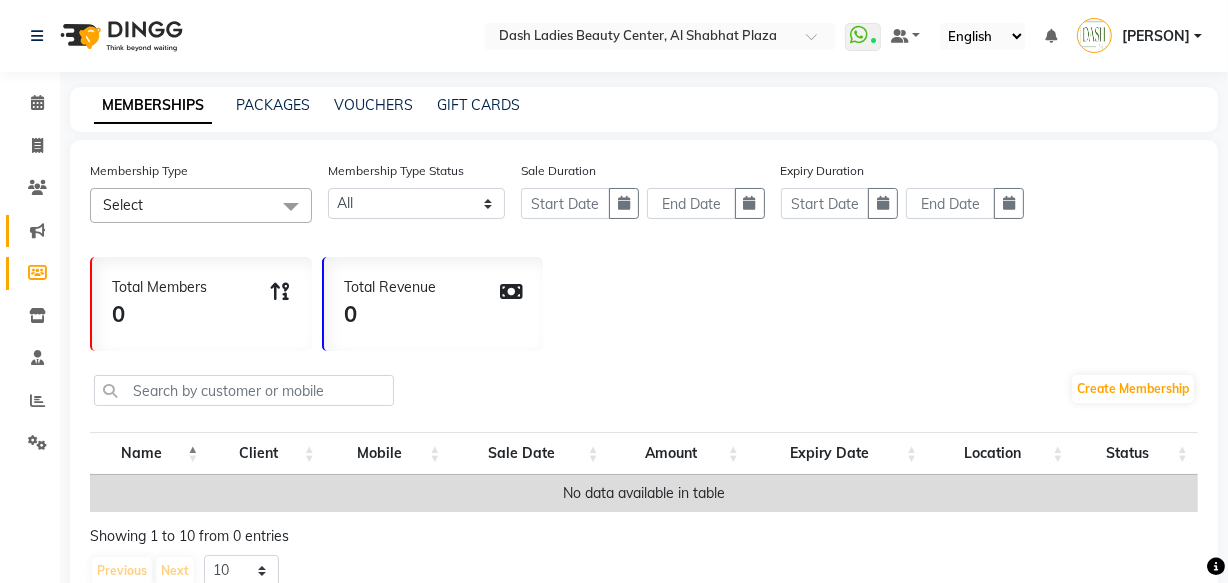 click 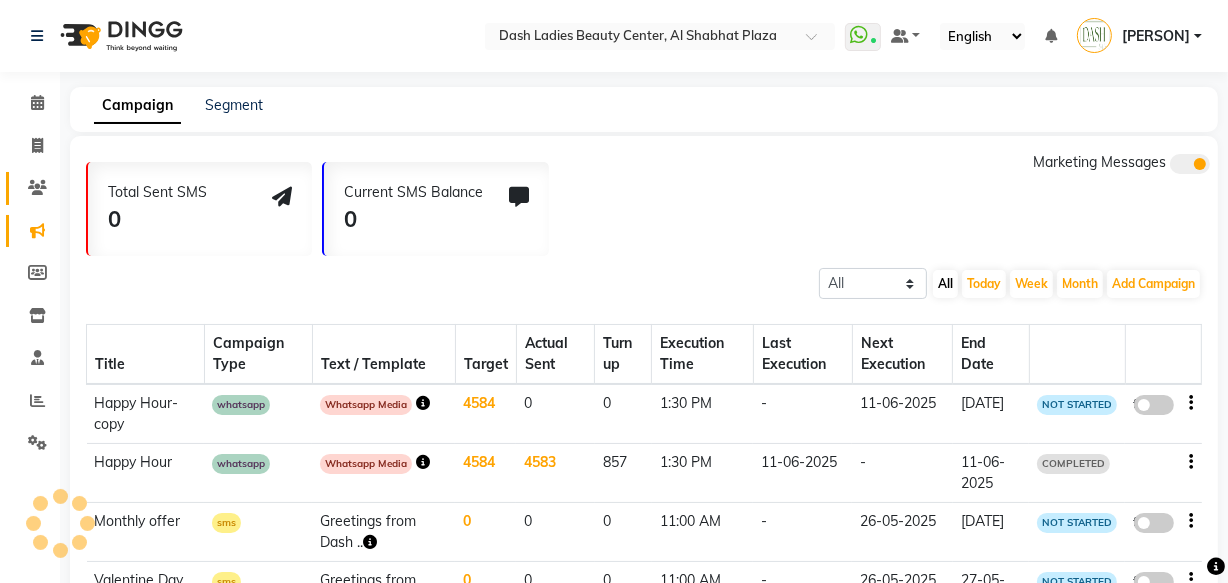 click 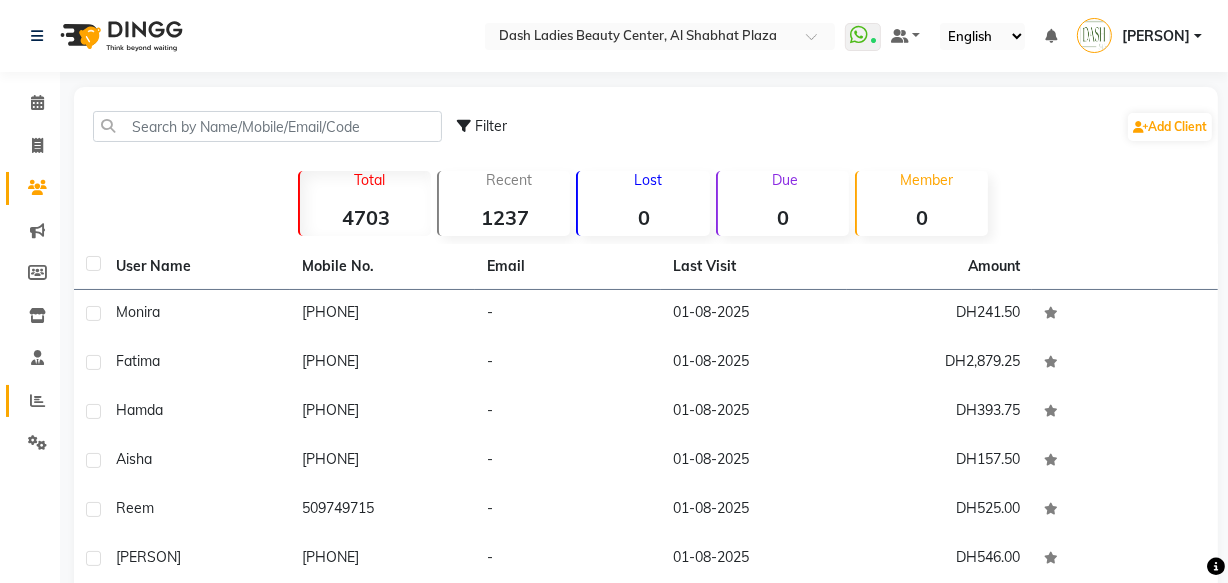 click 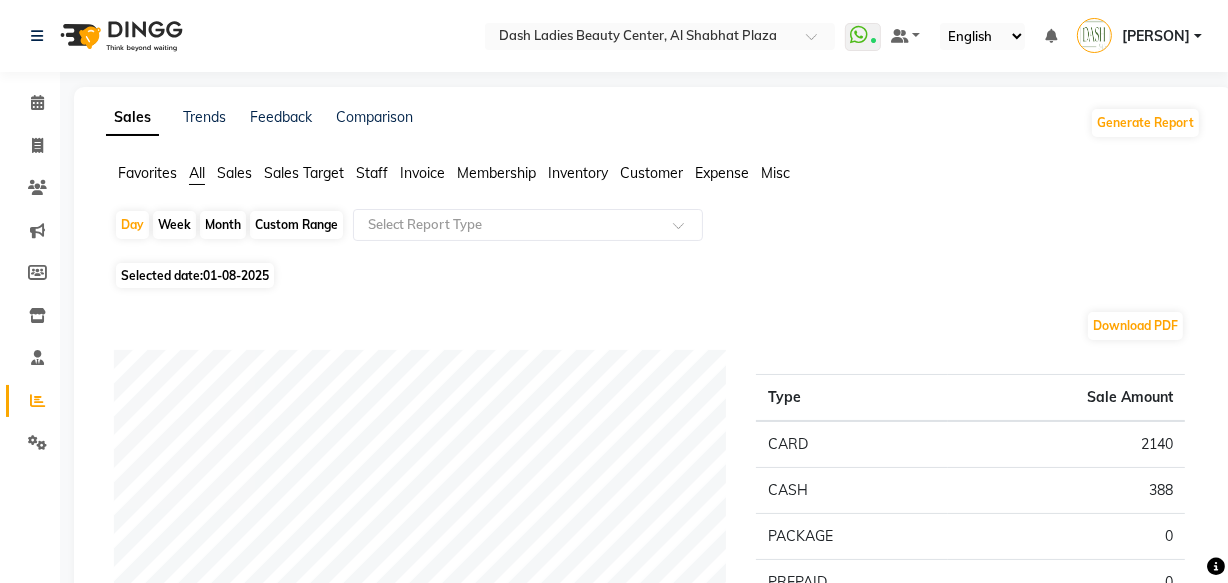 click on "Expense" 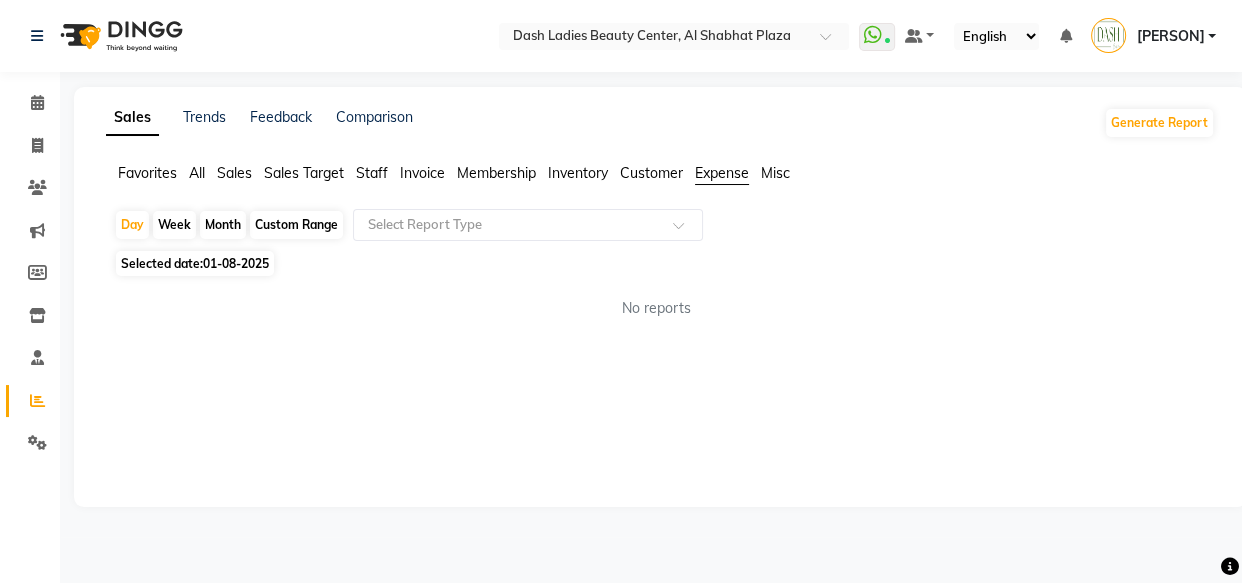click on "Month" 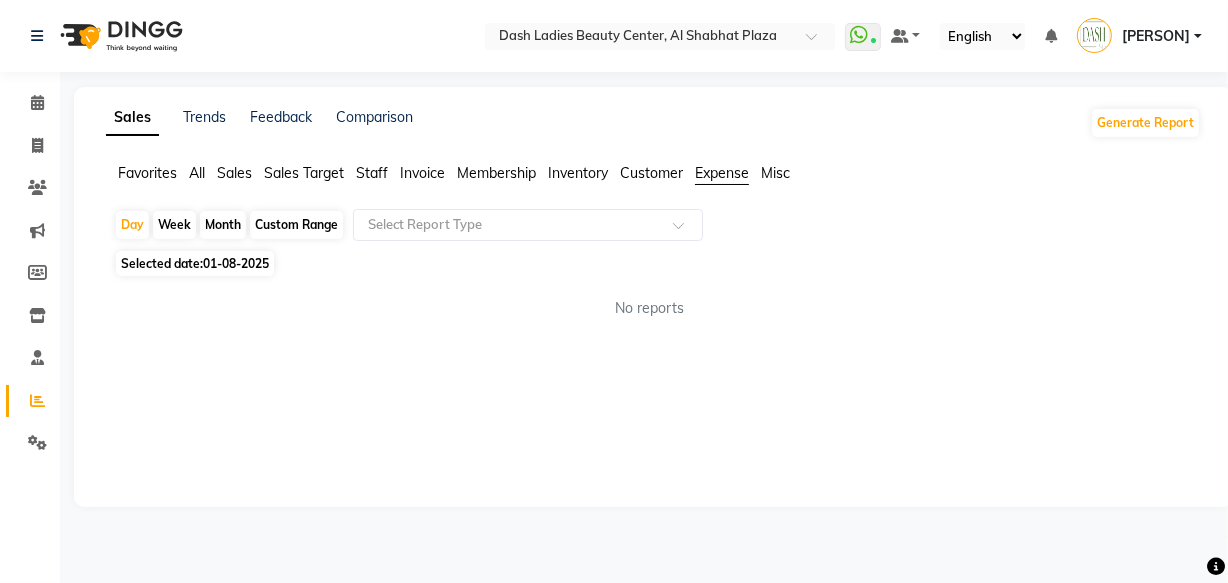 select on "8" 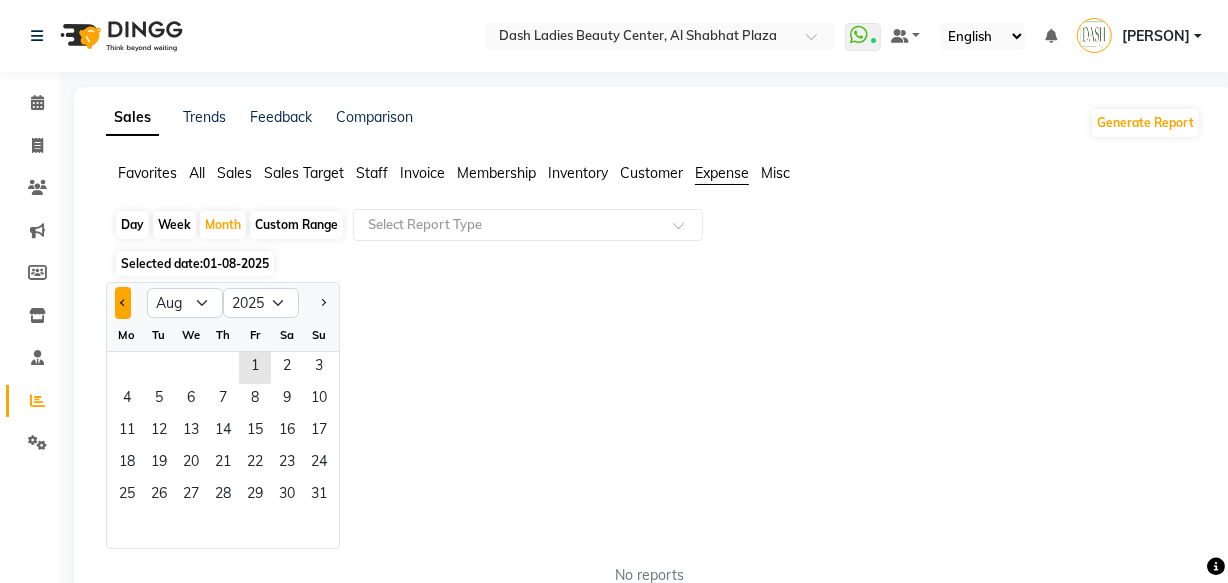 click 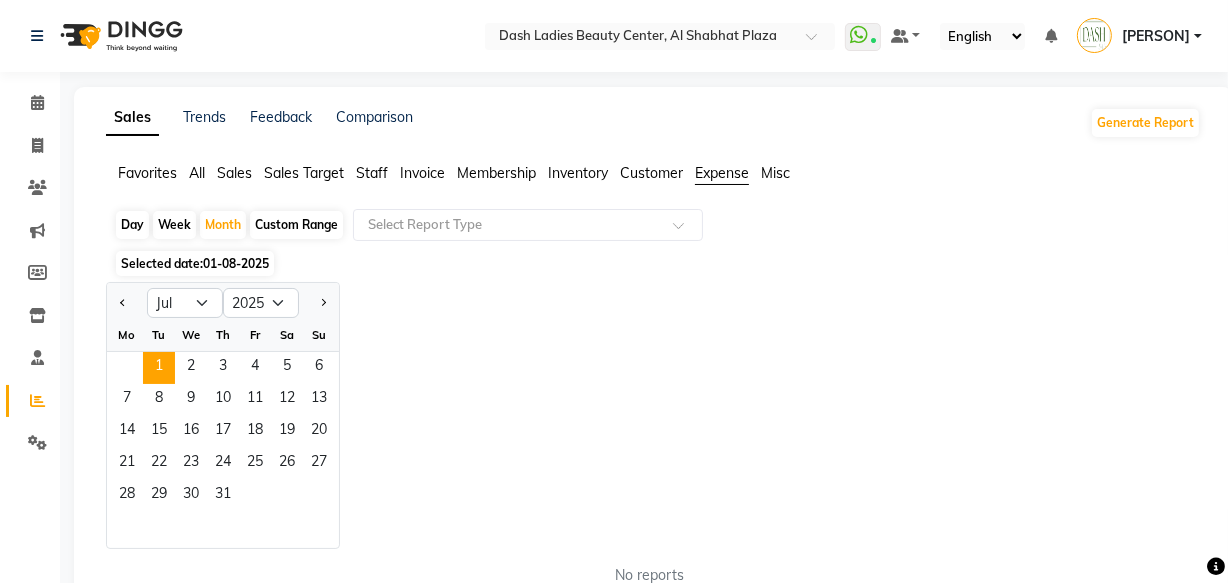 click on "1" 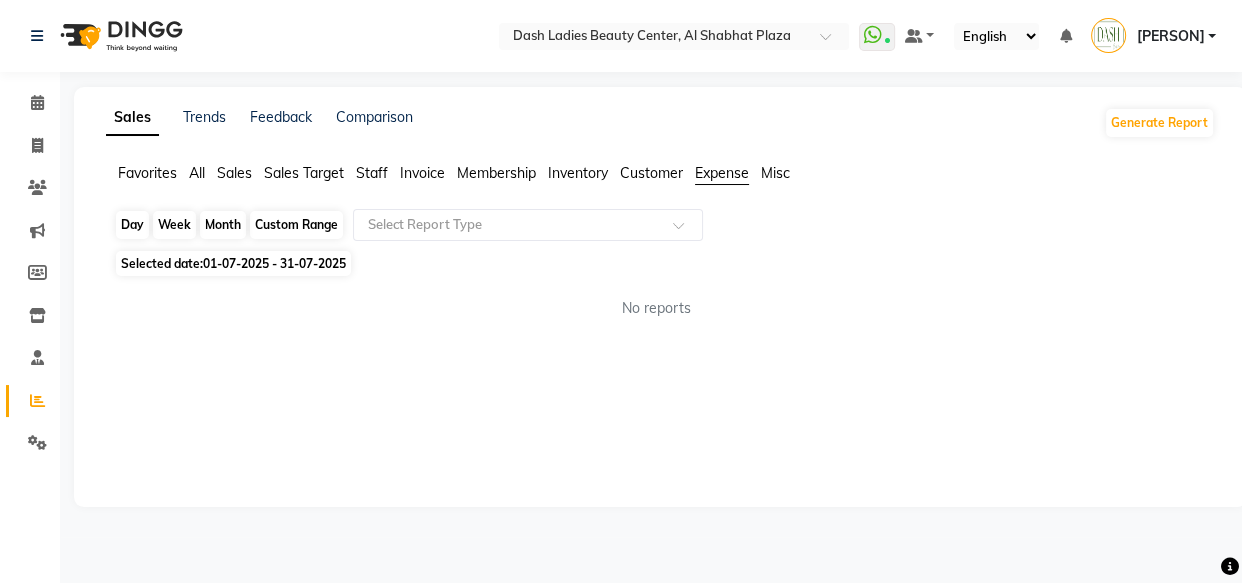 click on "Month" 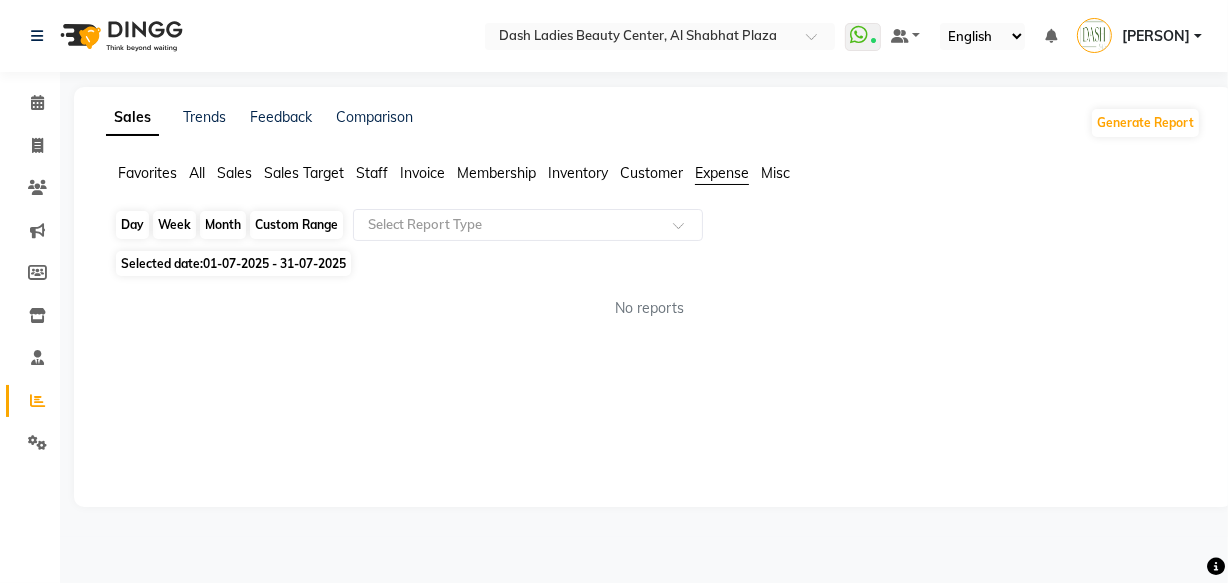 select on "7" 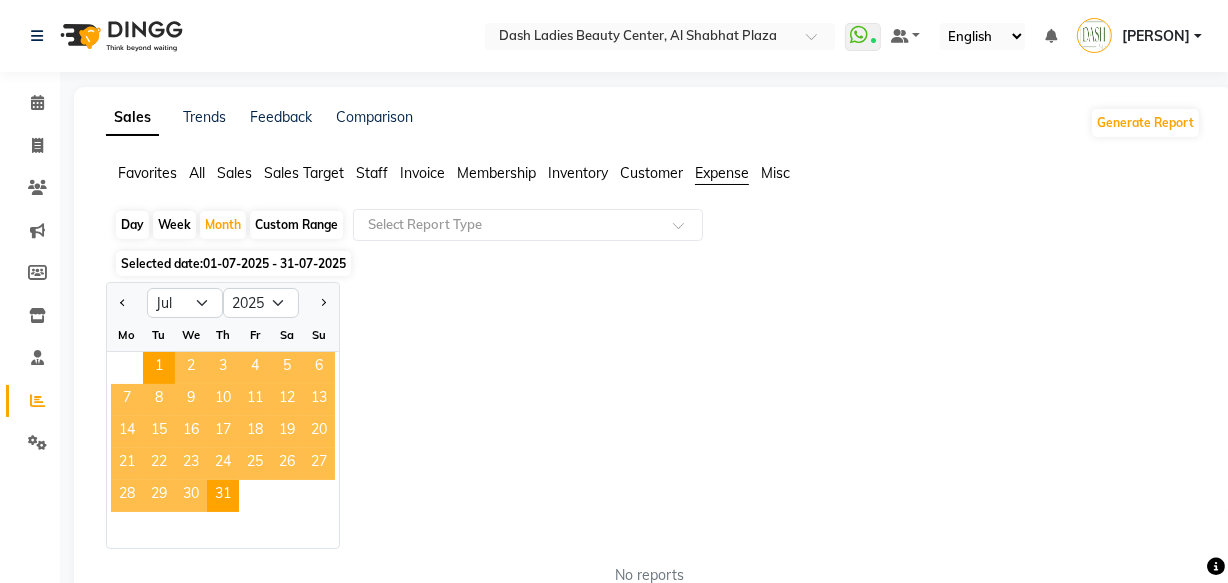 click on "1" 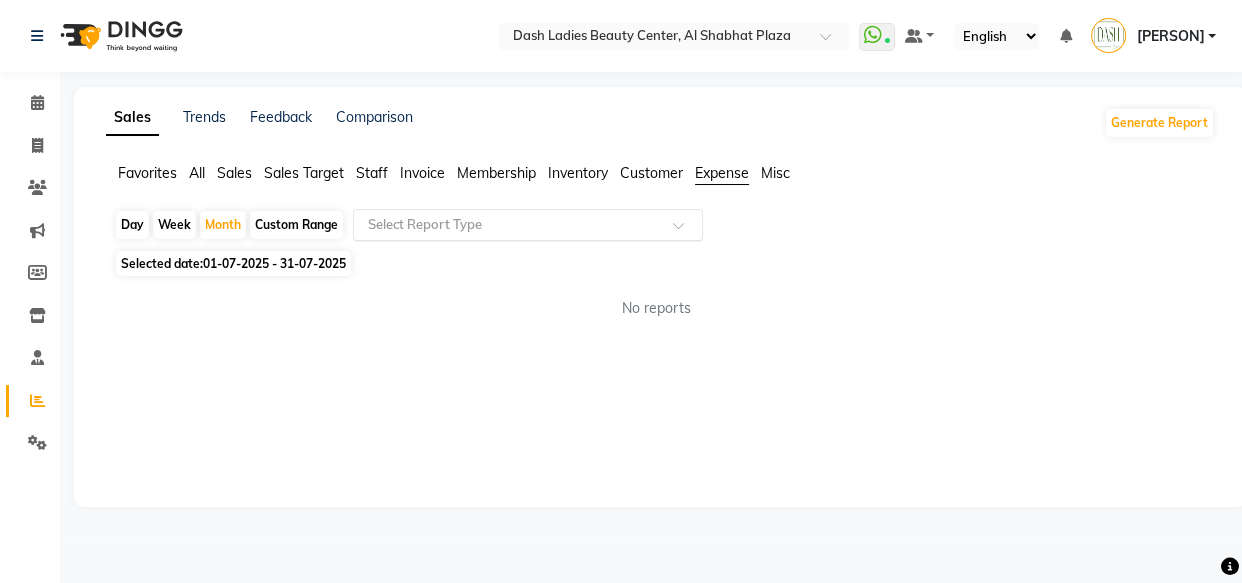 click 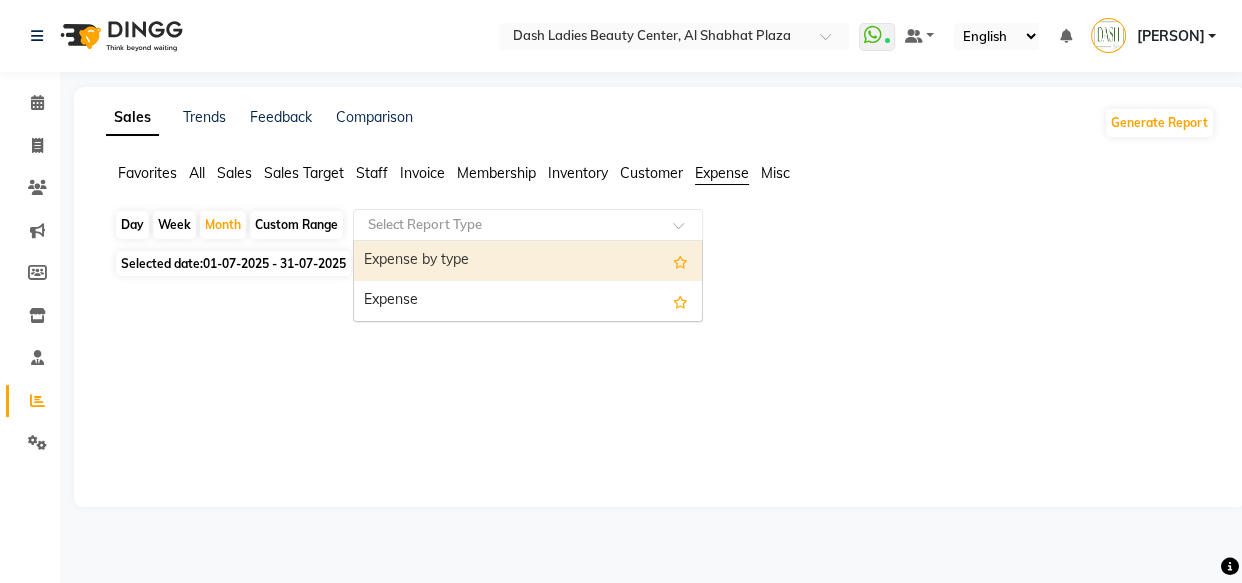 click on "Expense" at bounding box center [528, 301] 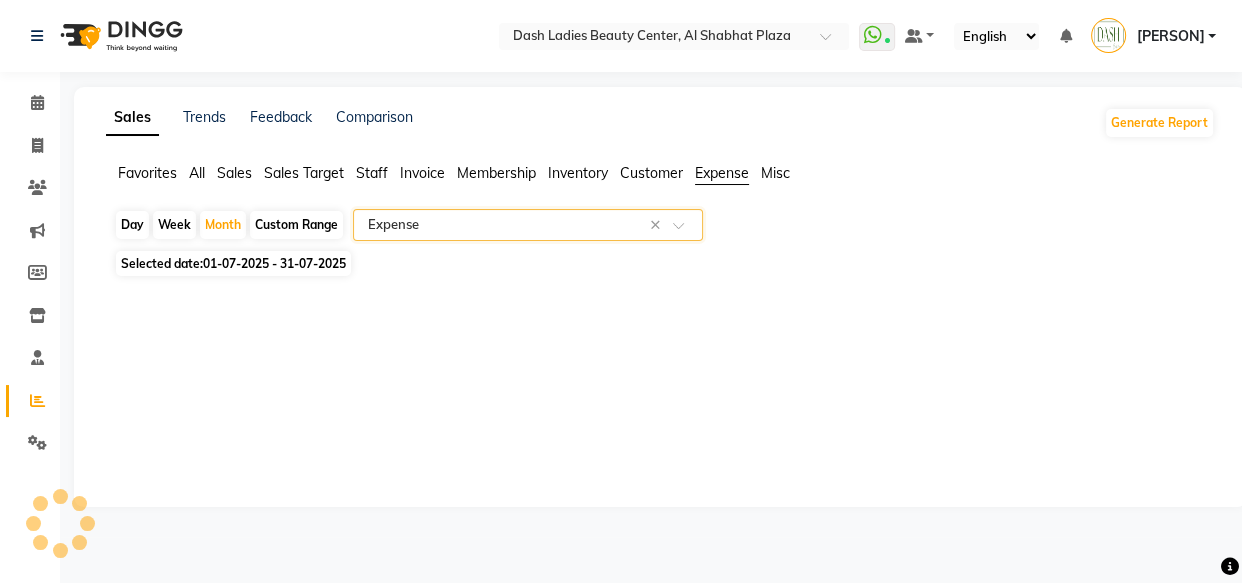 select on "full_report" 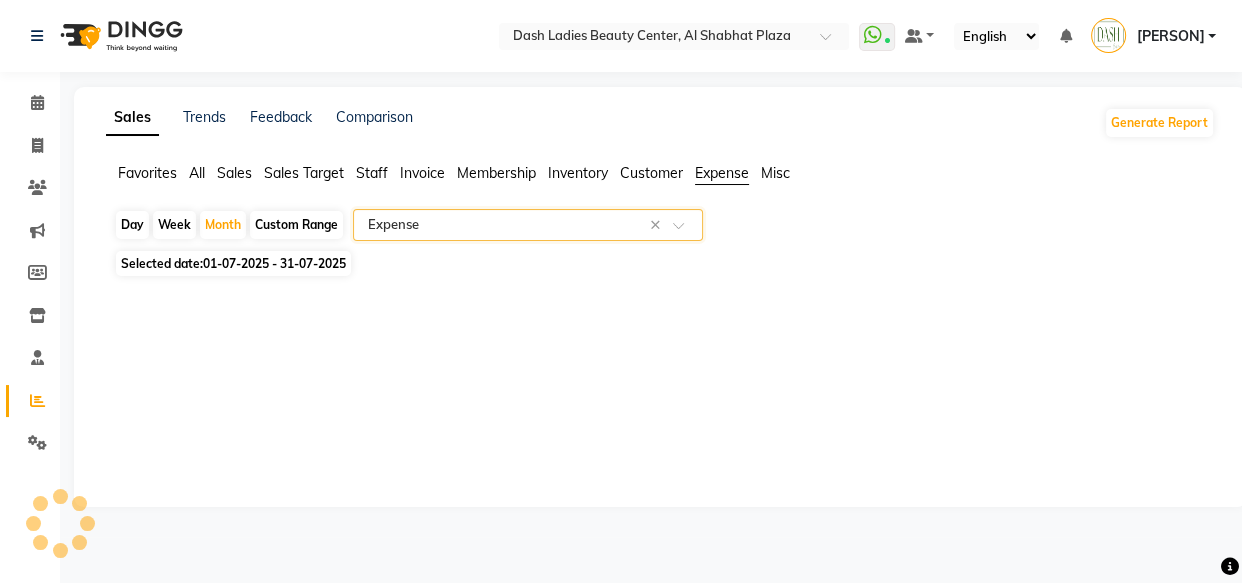 select on "pdf" 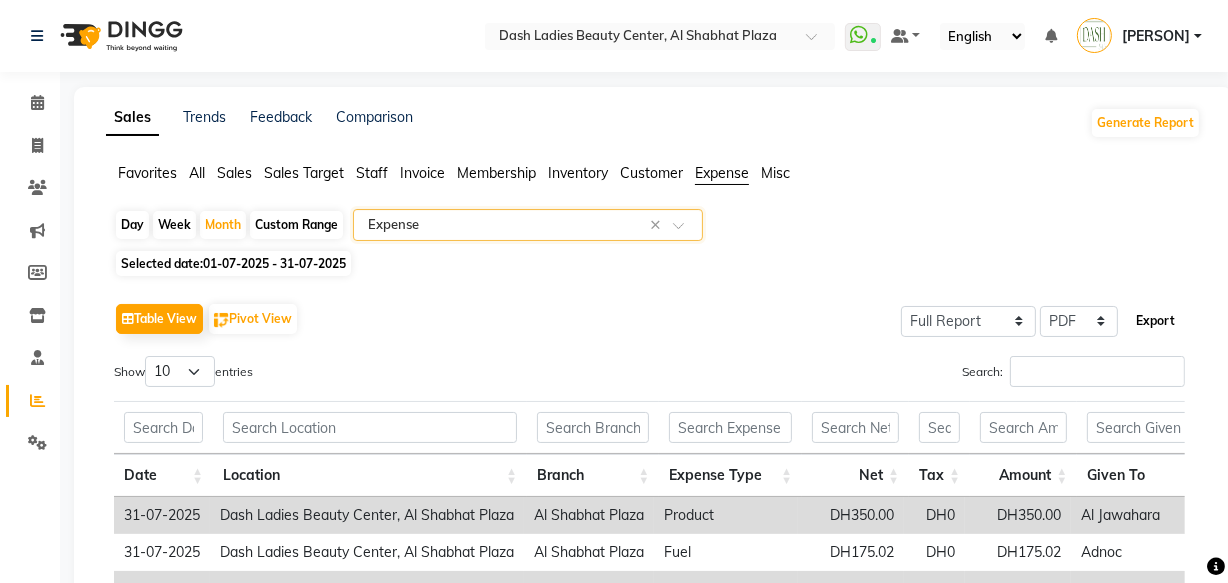 click on "Export" 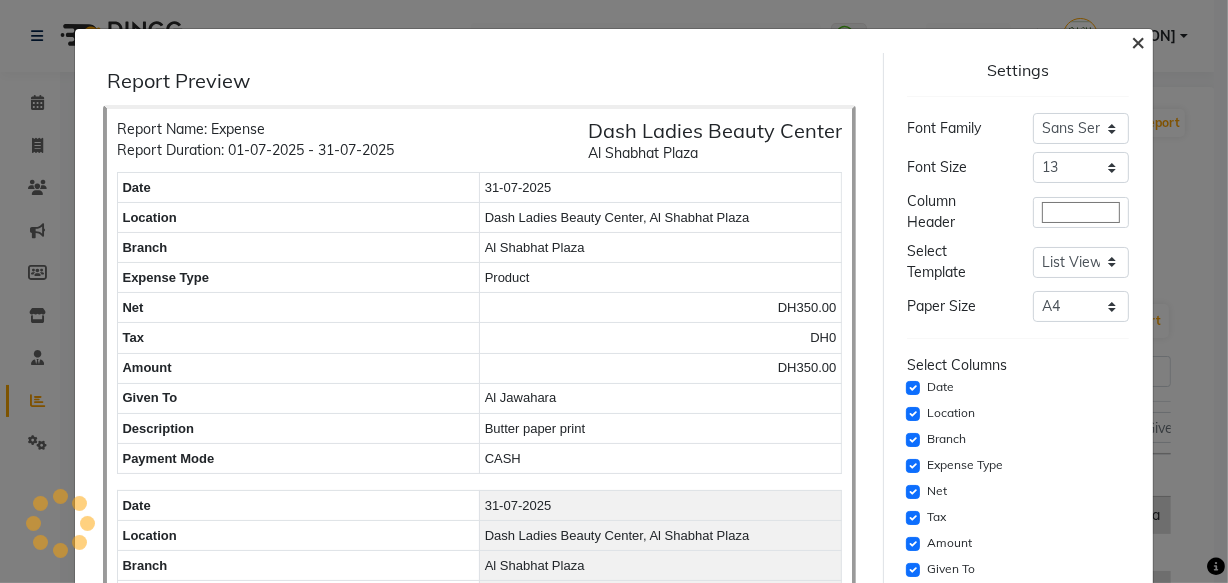 click on "×" 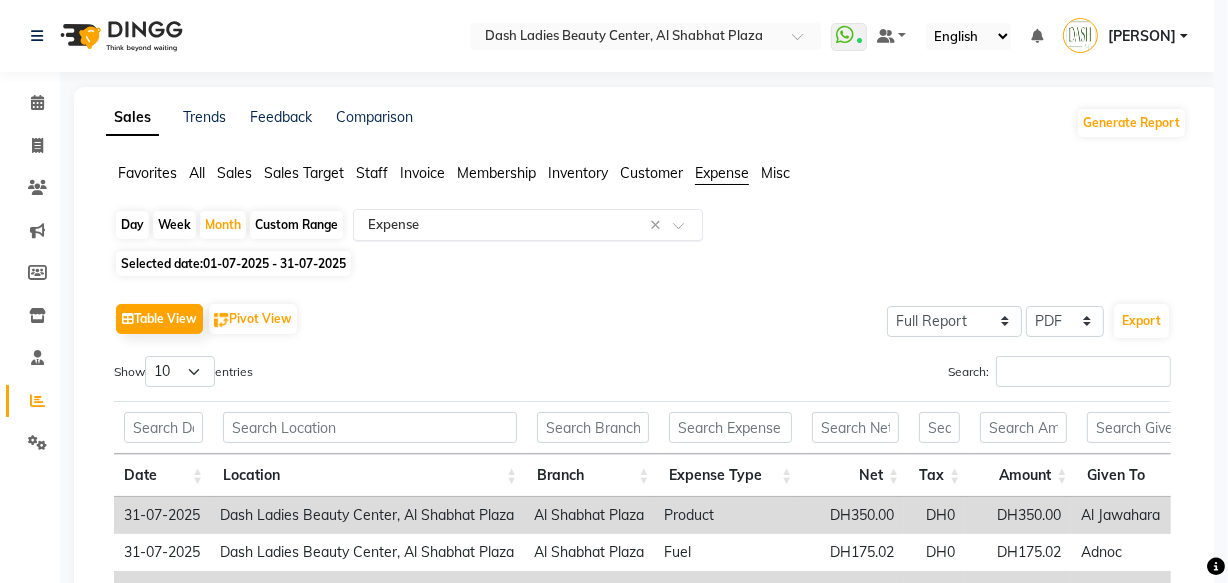 click on "×" 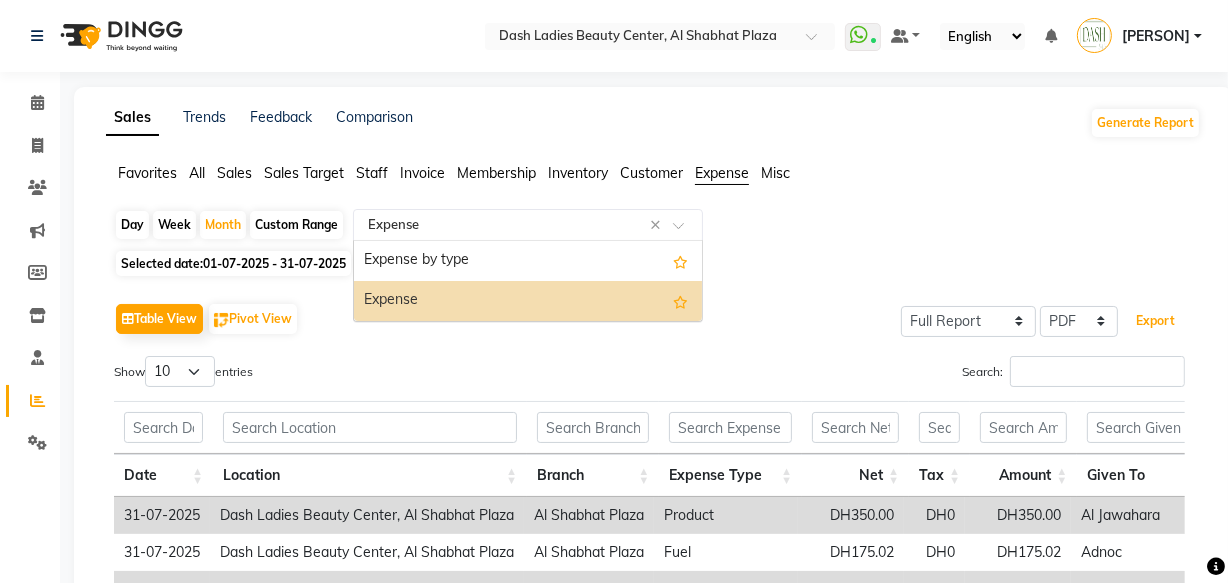 click on "Expense by type" at bounding box center (528, 261) 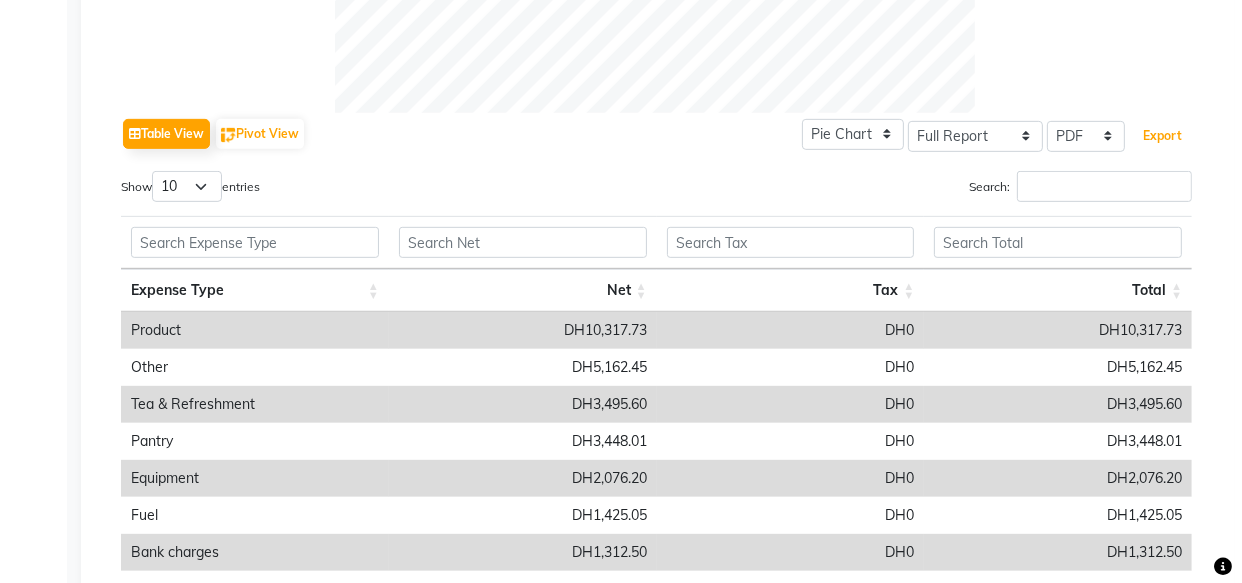 scroll, scrollTop: 865, scrollLeft: 0, axis: vertical 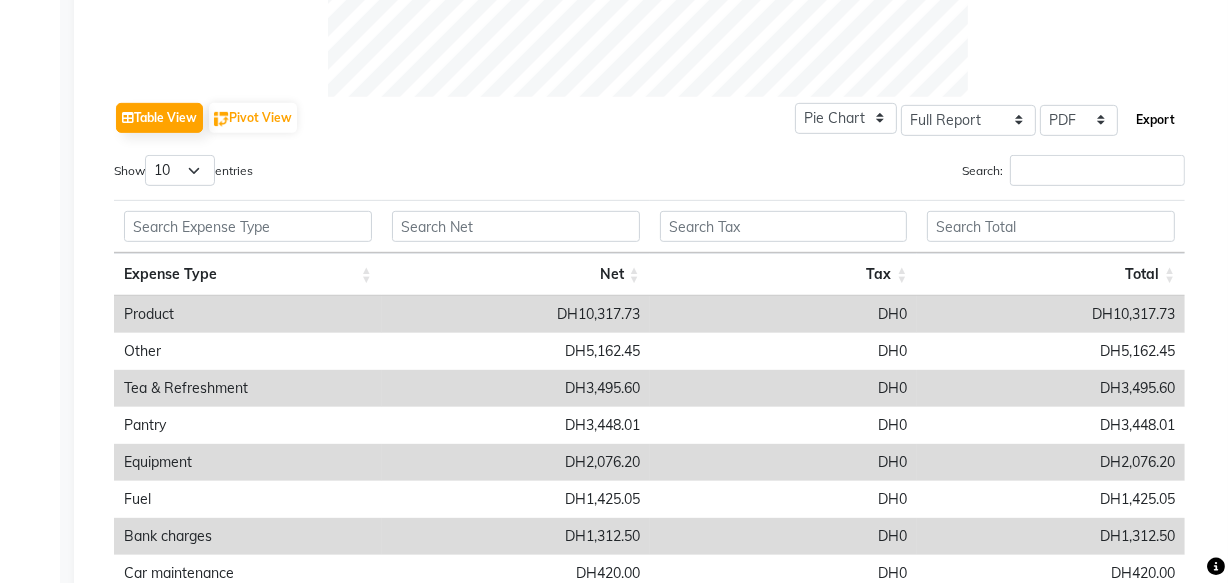 click on "Export" 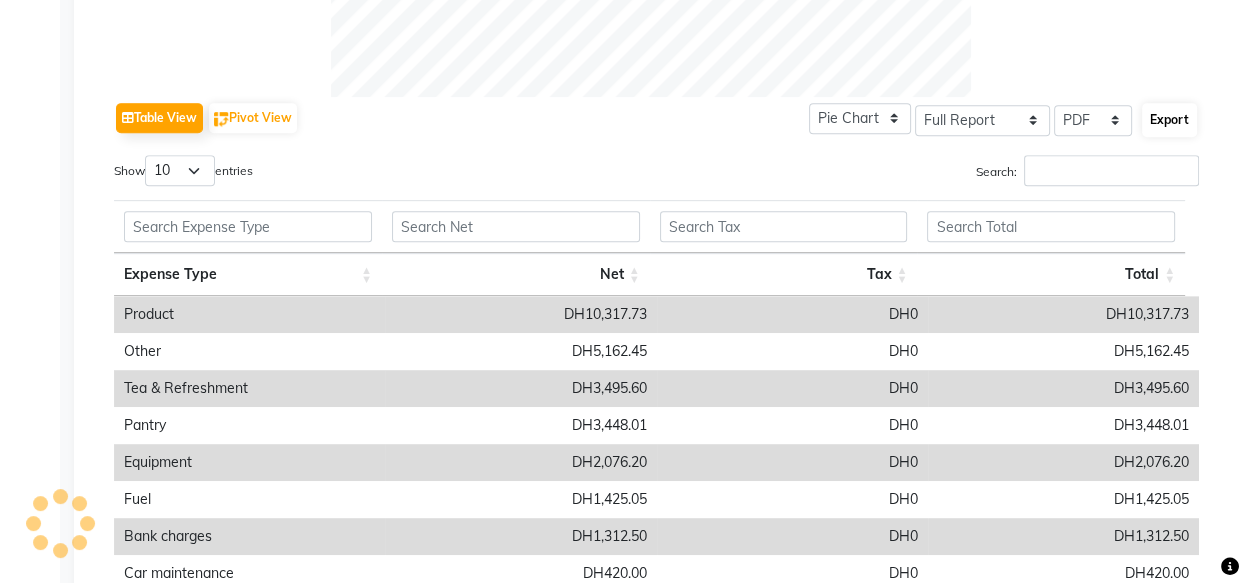 select on "sans-serif" 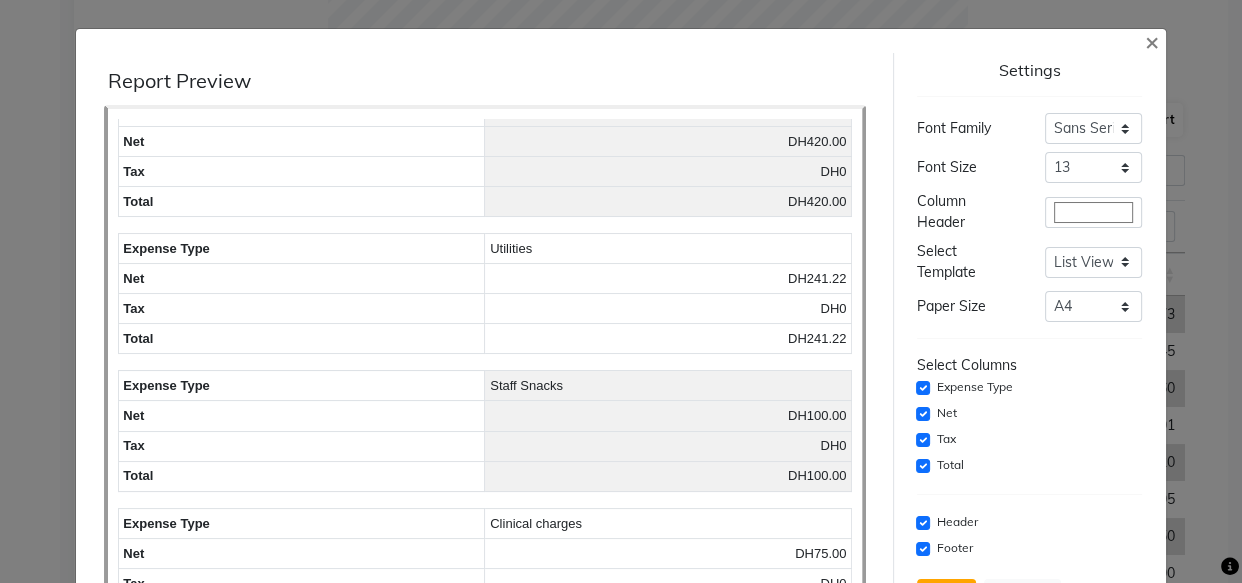 scroll, scrollTop: 1294, scrollLeft: 0, axis: vertical 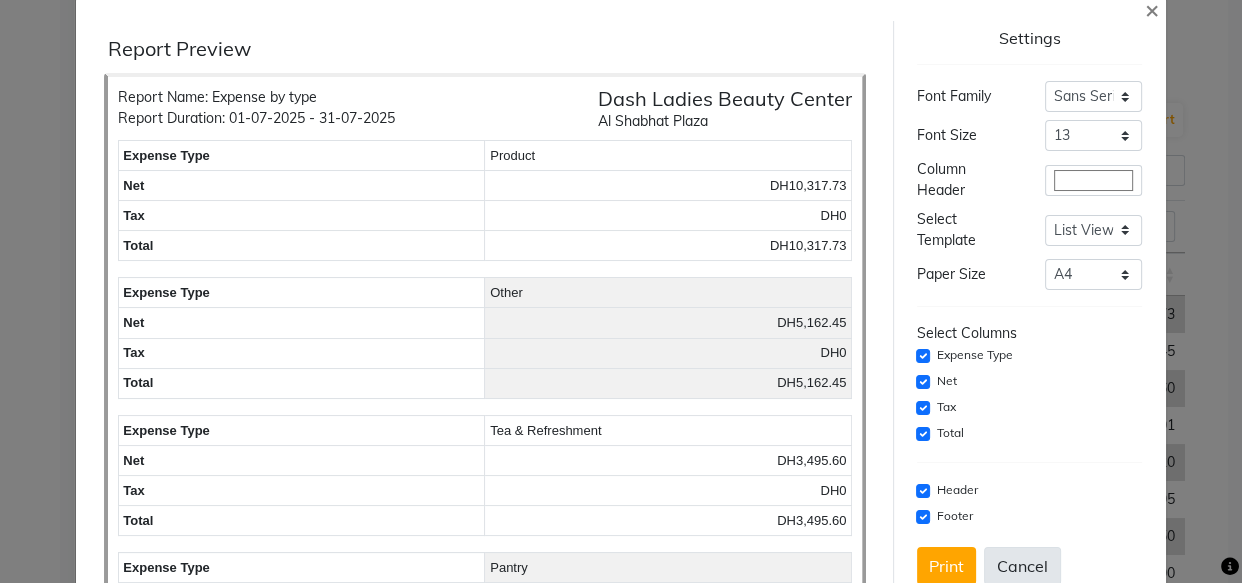 click on "Cancel" 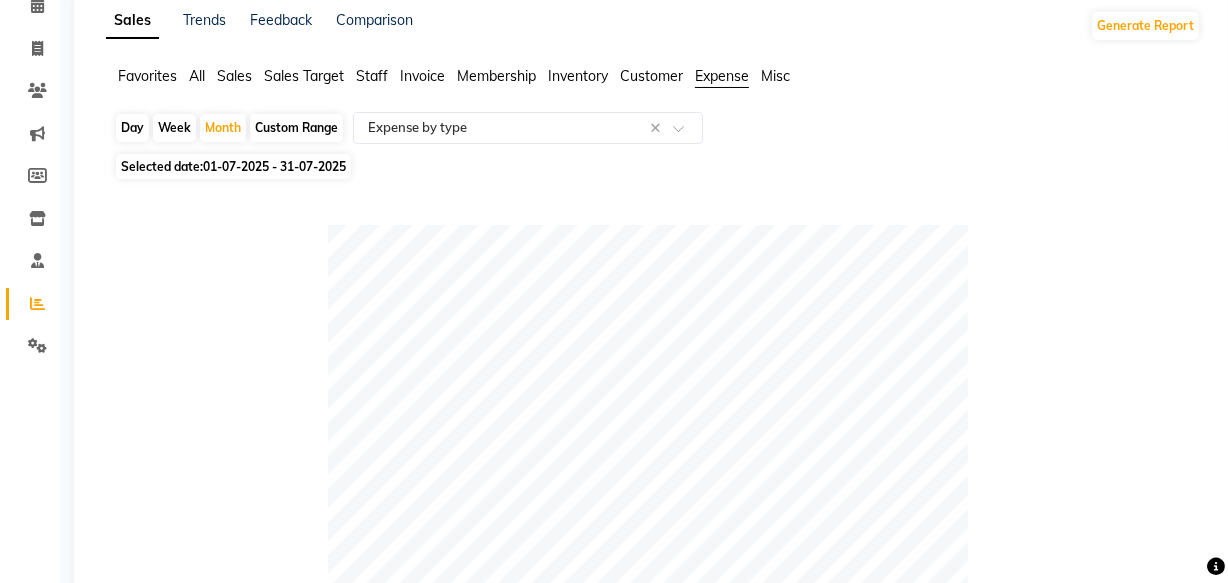 scroll, scrollTop: 93, scrollLeft: 0, axis: vertical 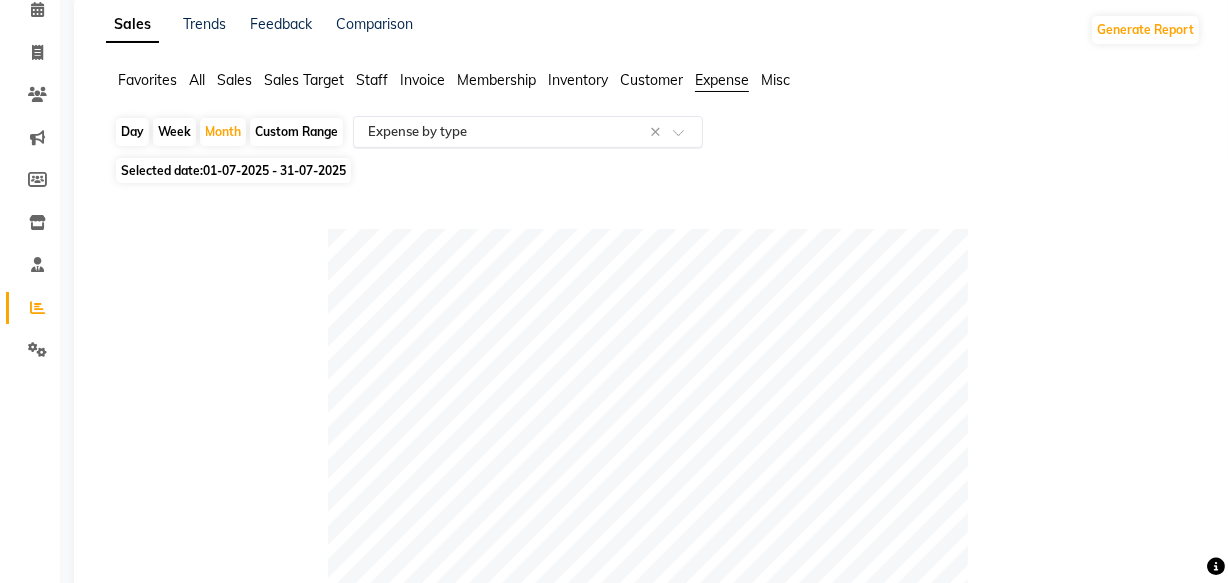 click 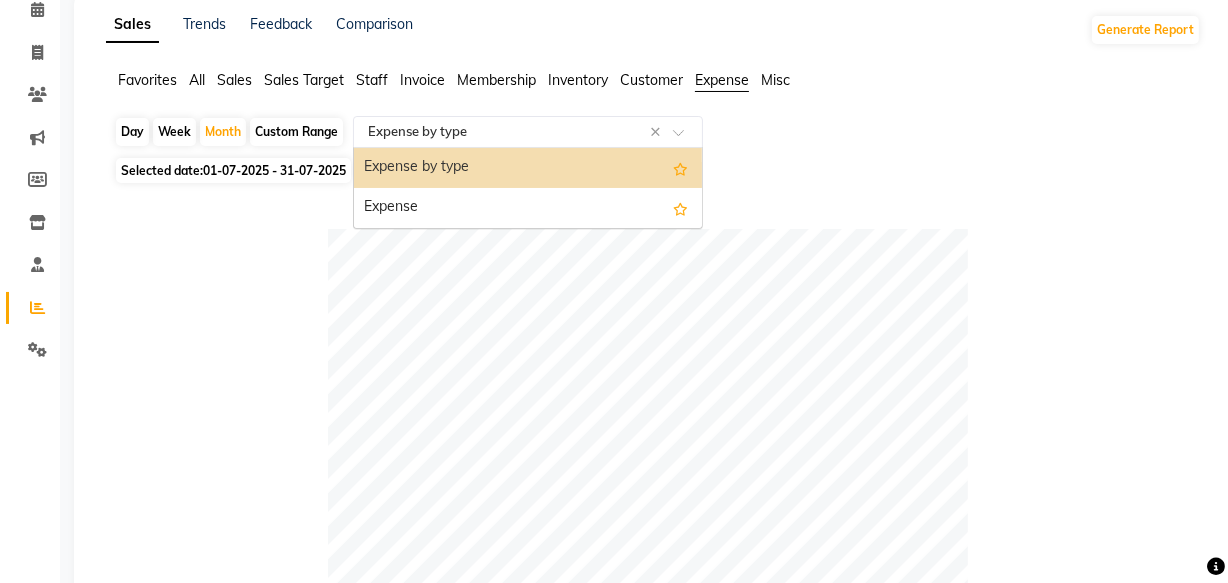 click on "Sales" 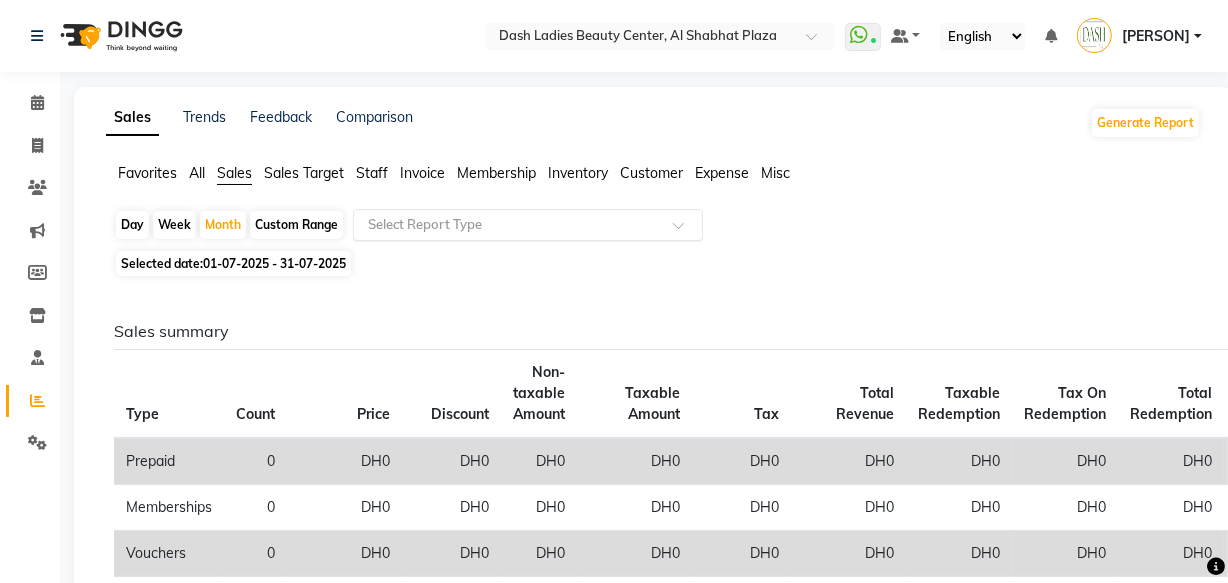 click 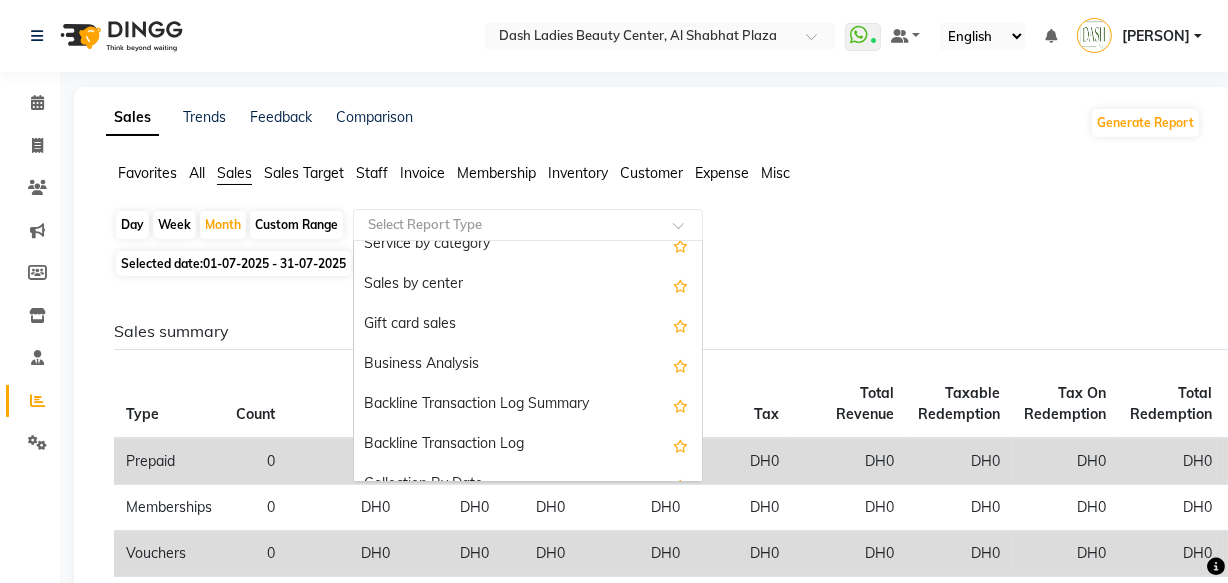 scroll, scrollTop: 440, scrollLeft: 0, axis: vertical 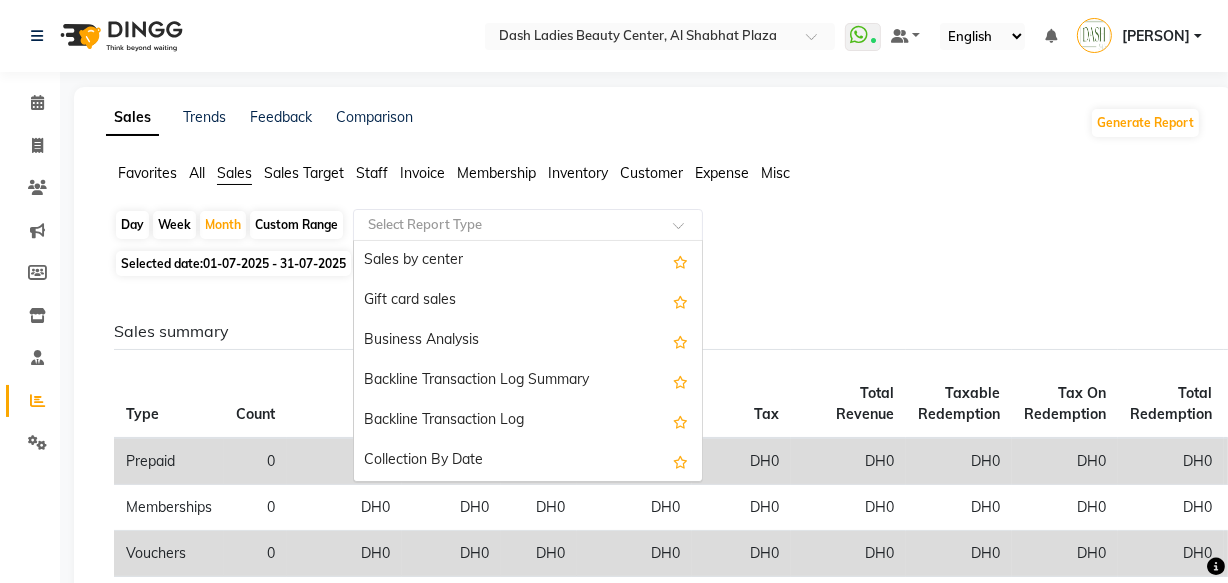 click on "Collection By Date" at bounding box center (528, 461) 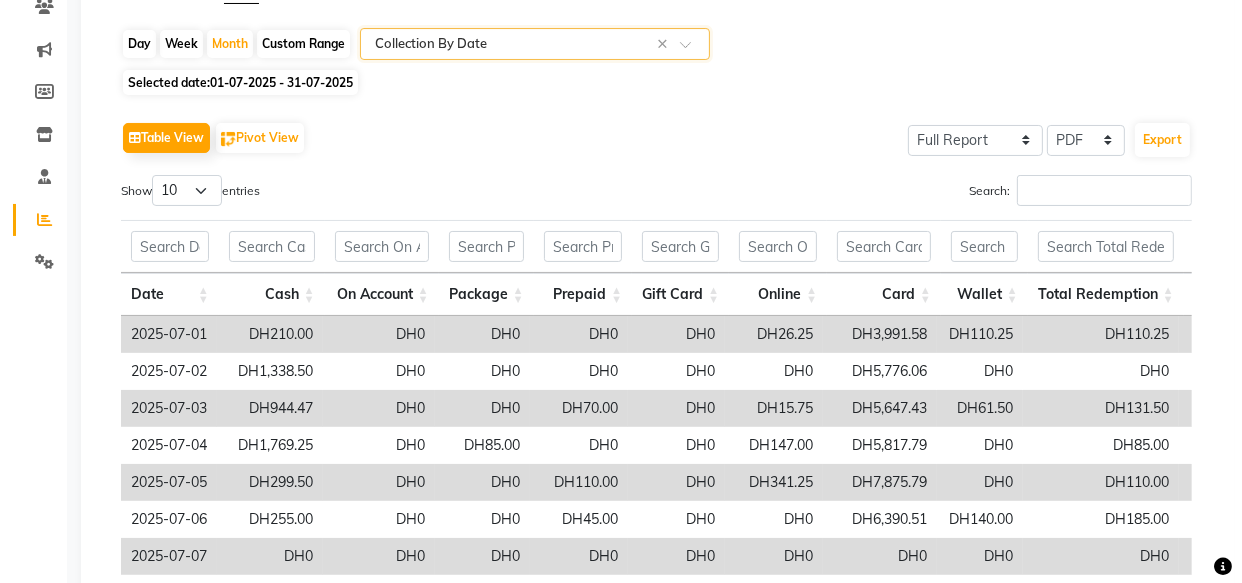 scroll, scrollTop: 179, scrollLeft: 0, axis: vertical 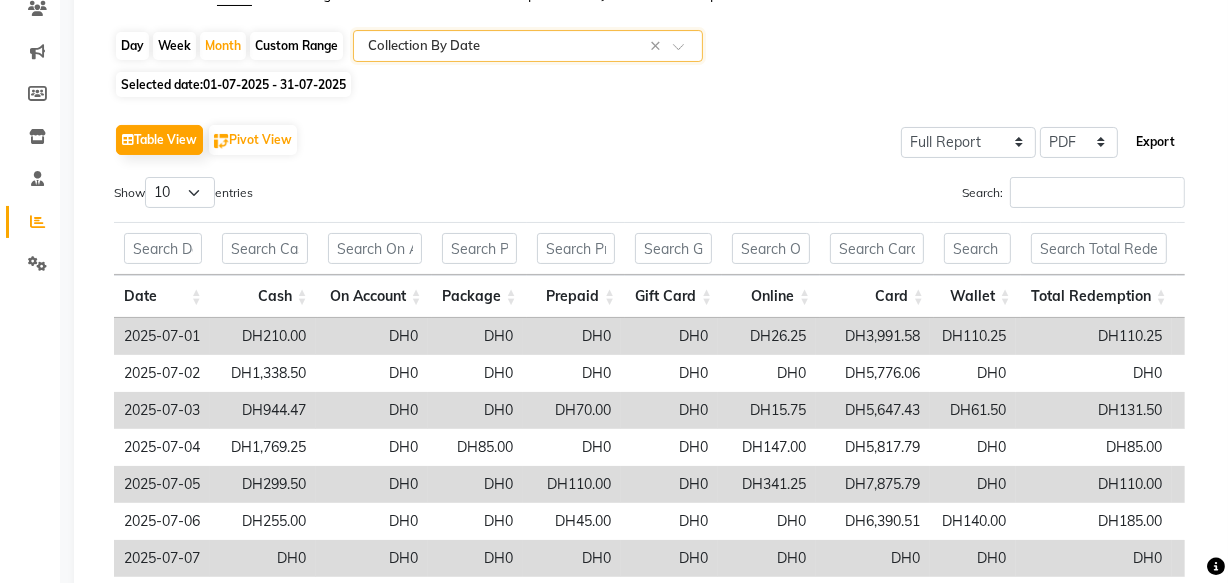 click on "Export" 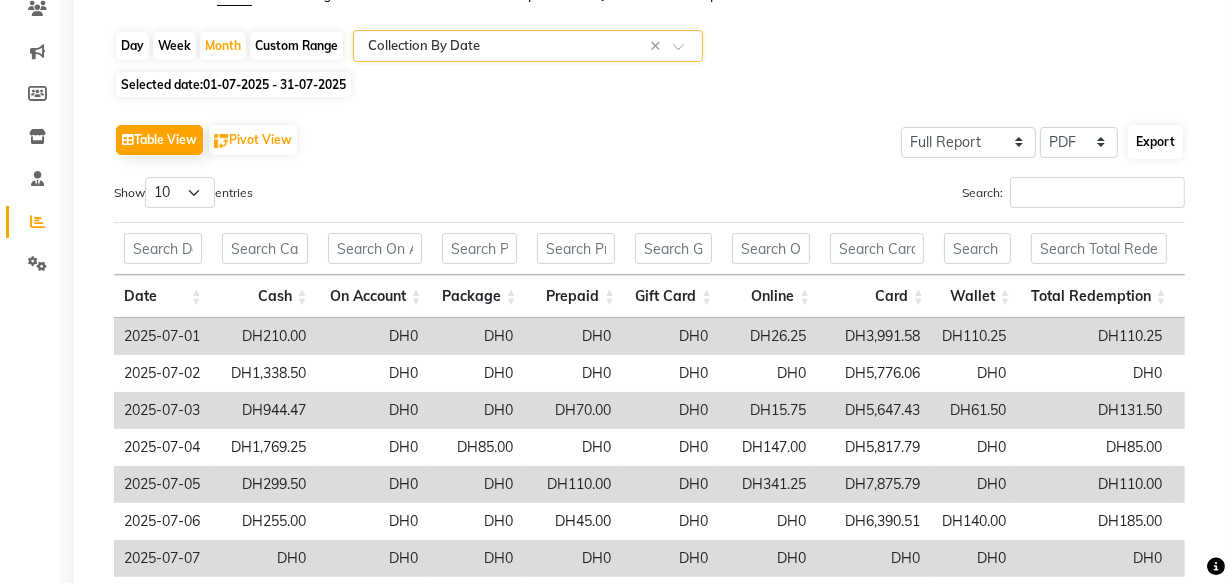select on "sans-serif" 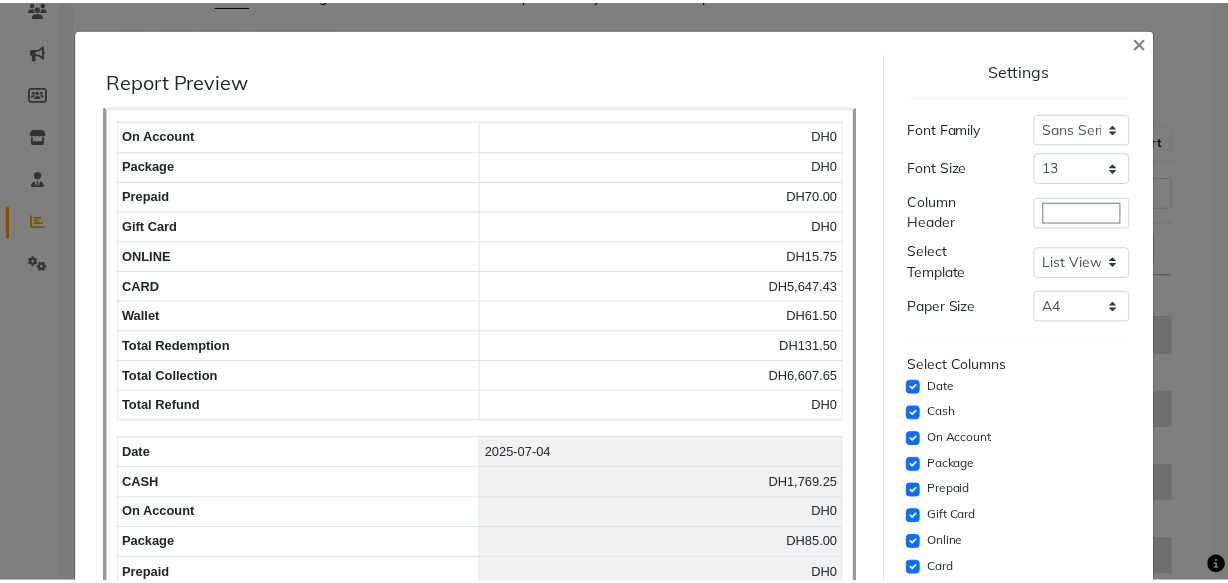 scroll, scrollTop: 878, scrollLeft: 0, axis: vertical 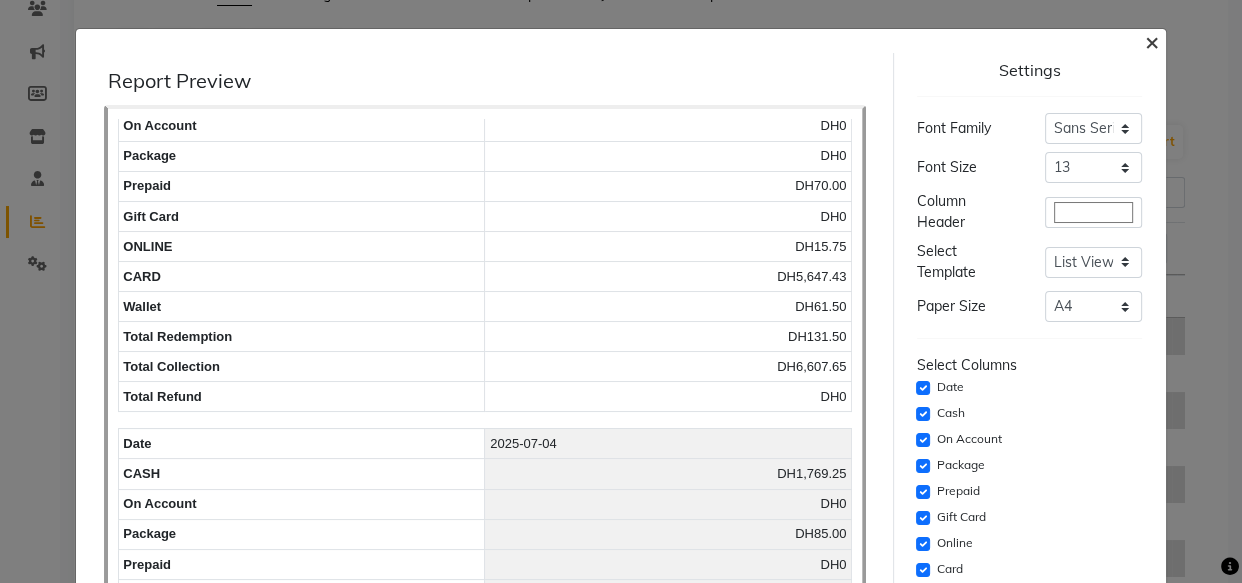 click on "×" 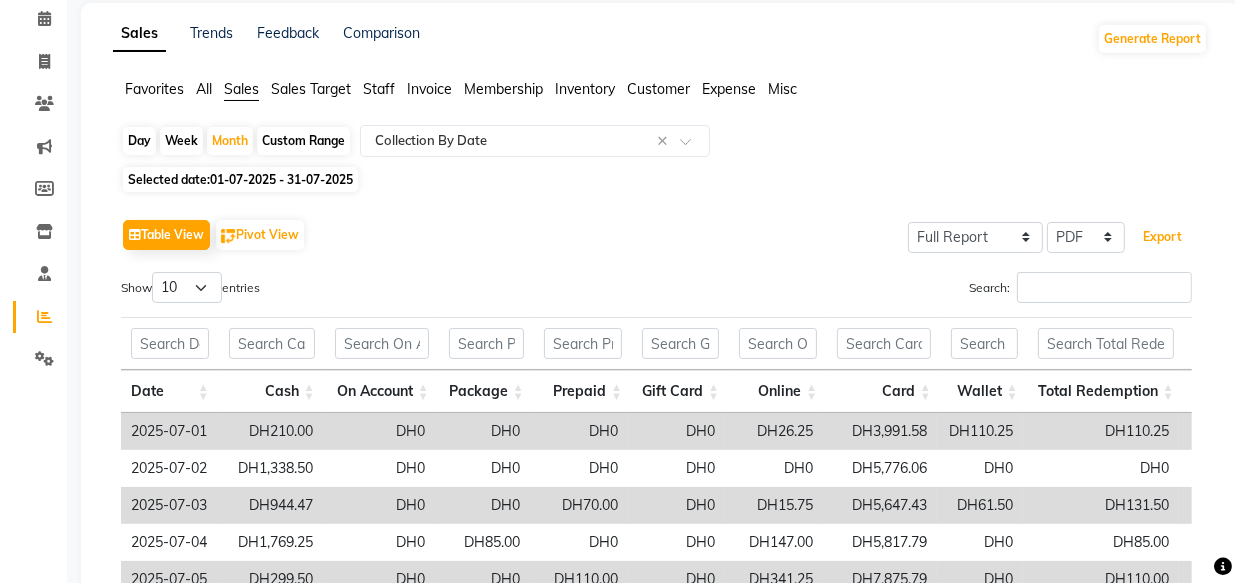 scroll, scrollTop: 0, scrollLeft: 0, axis: both 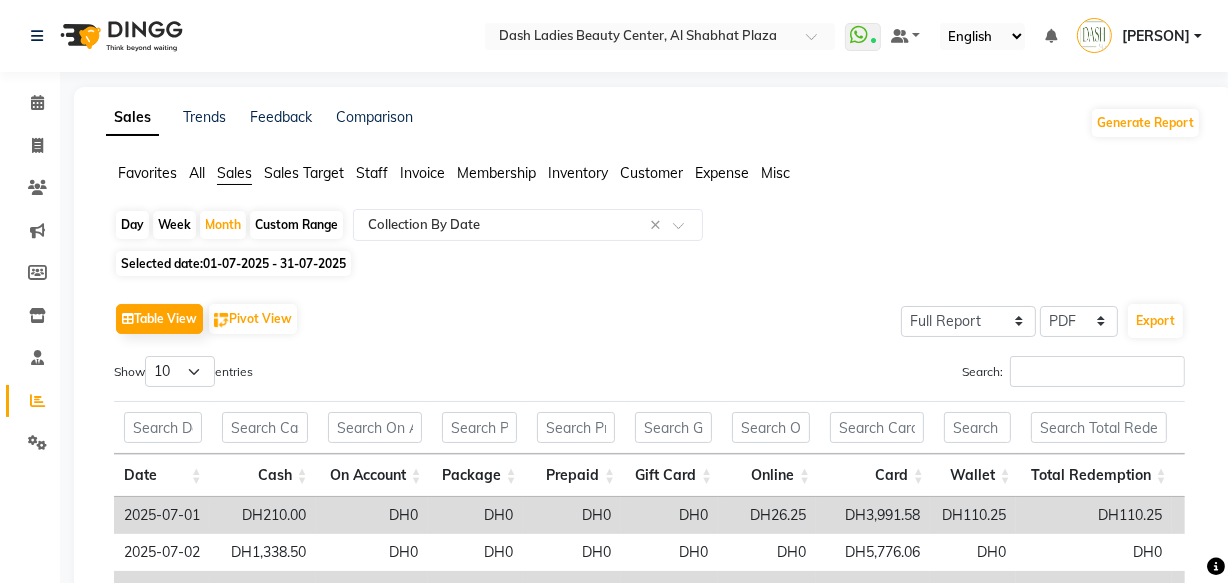 click on "Expense" 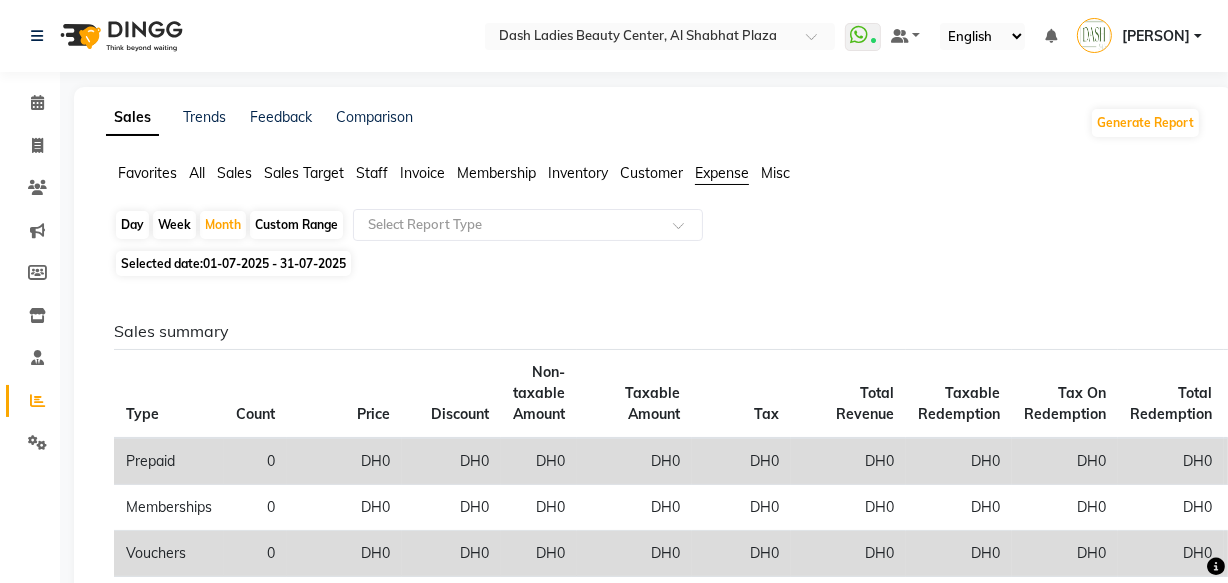click on "Custom Range" 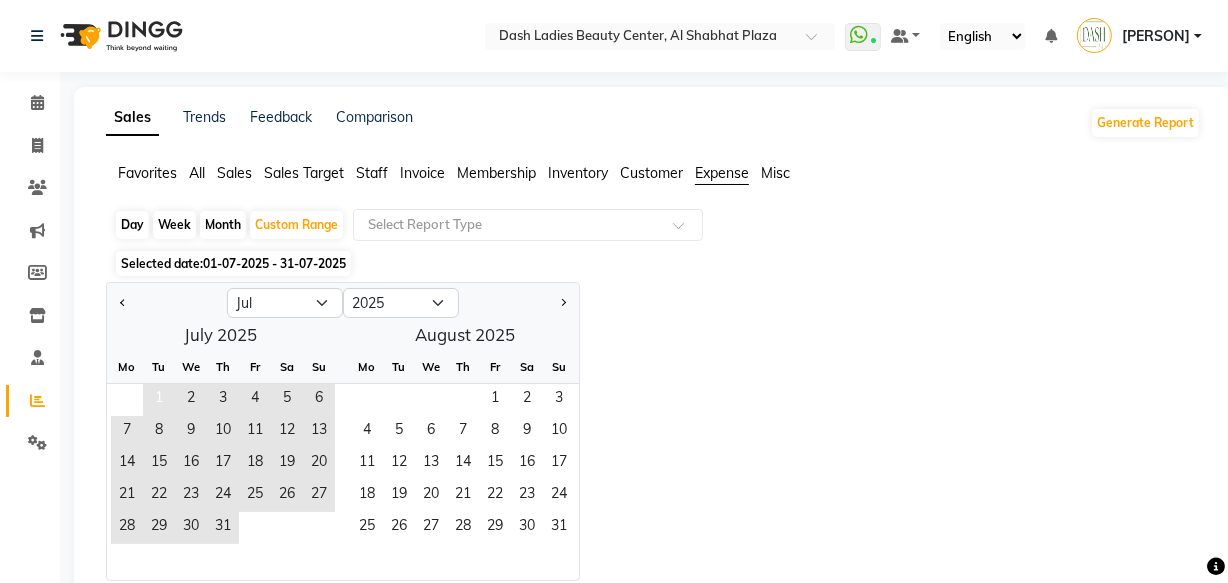 click on "1" 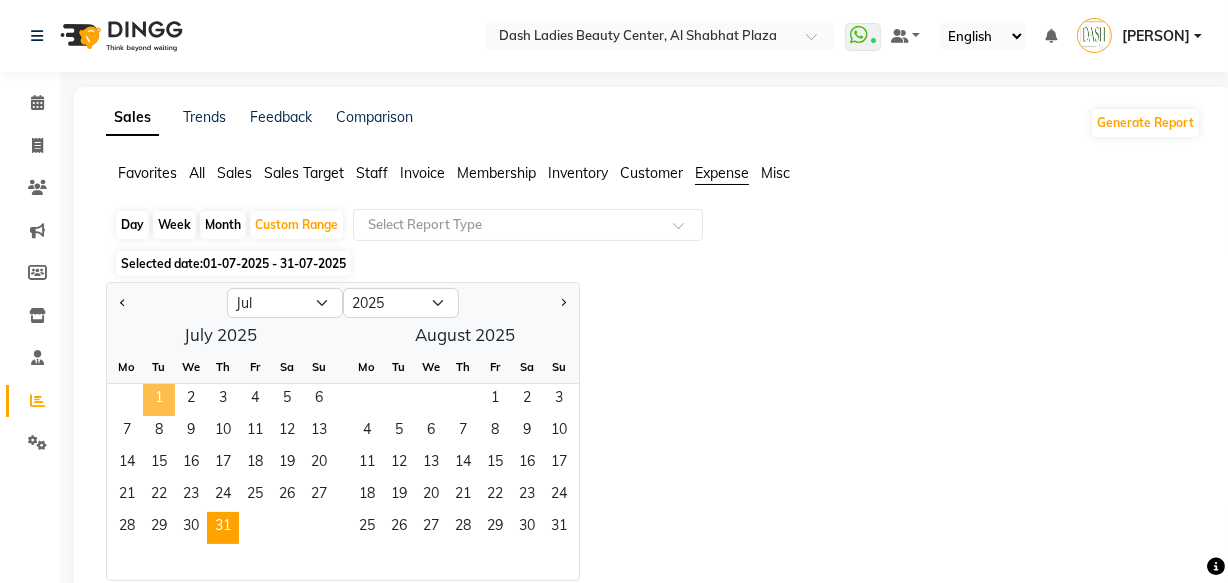 click on "31" 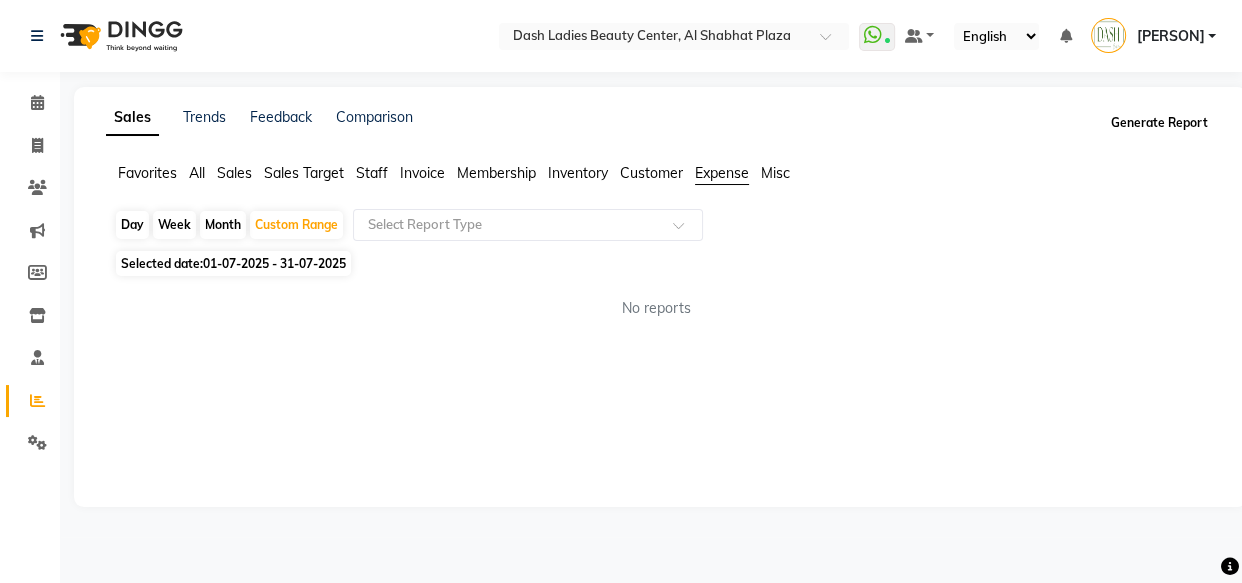 click on "Generate Report" 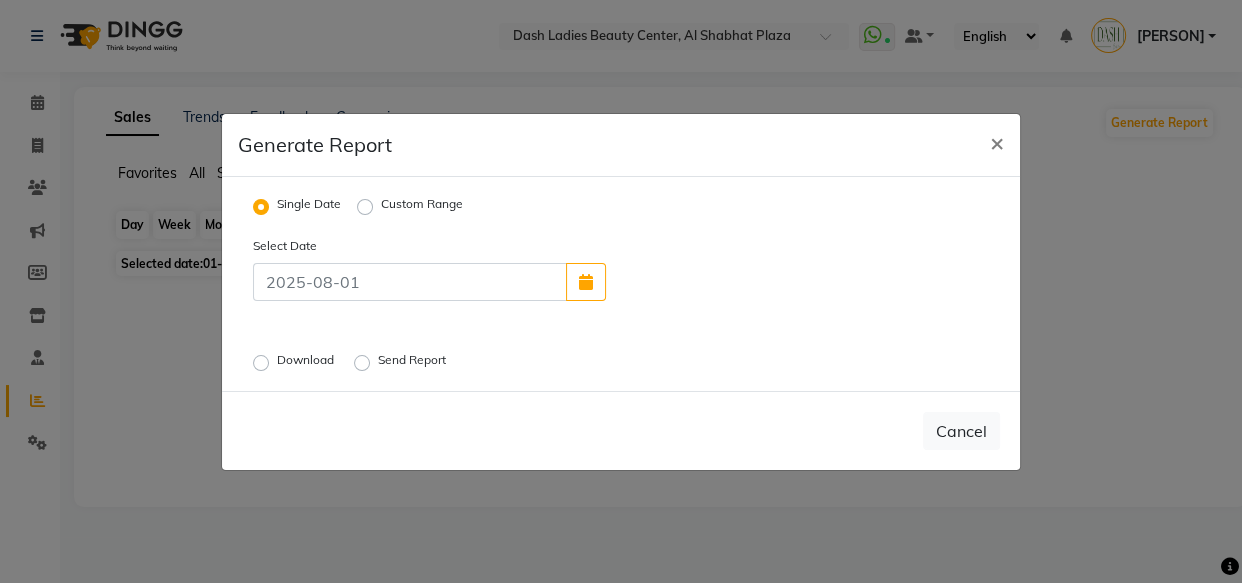 click on "Custom Range" 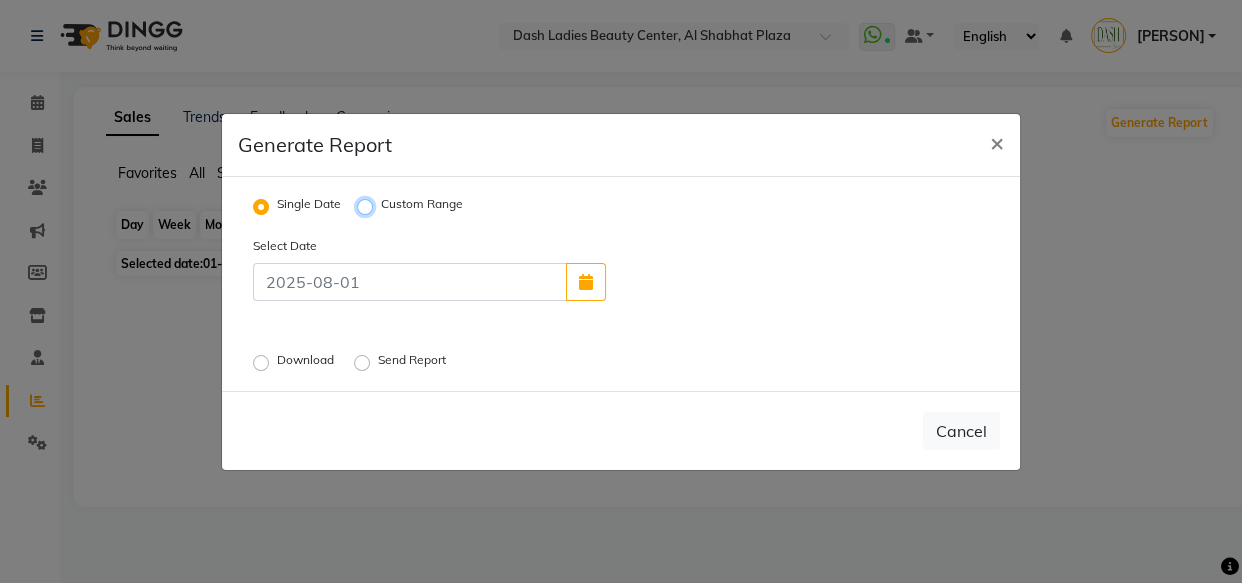 click on "Custom Range" at bounding box center [368, 206] 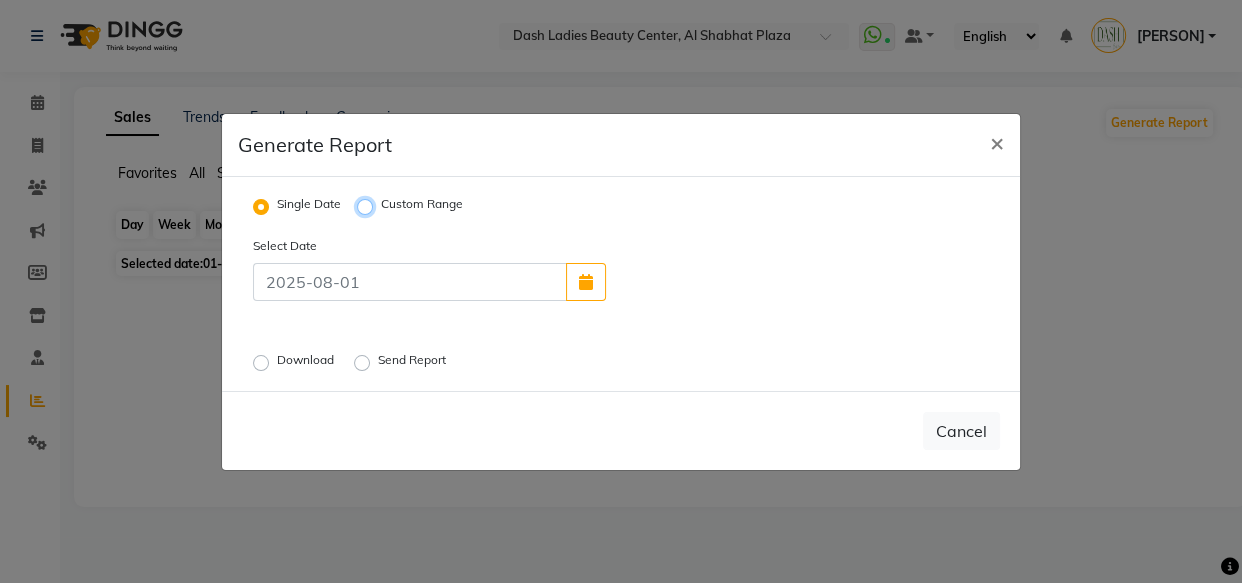 radio on "true" 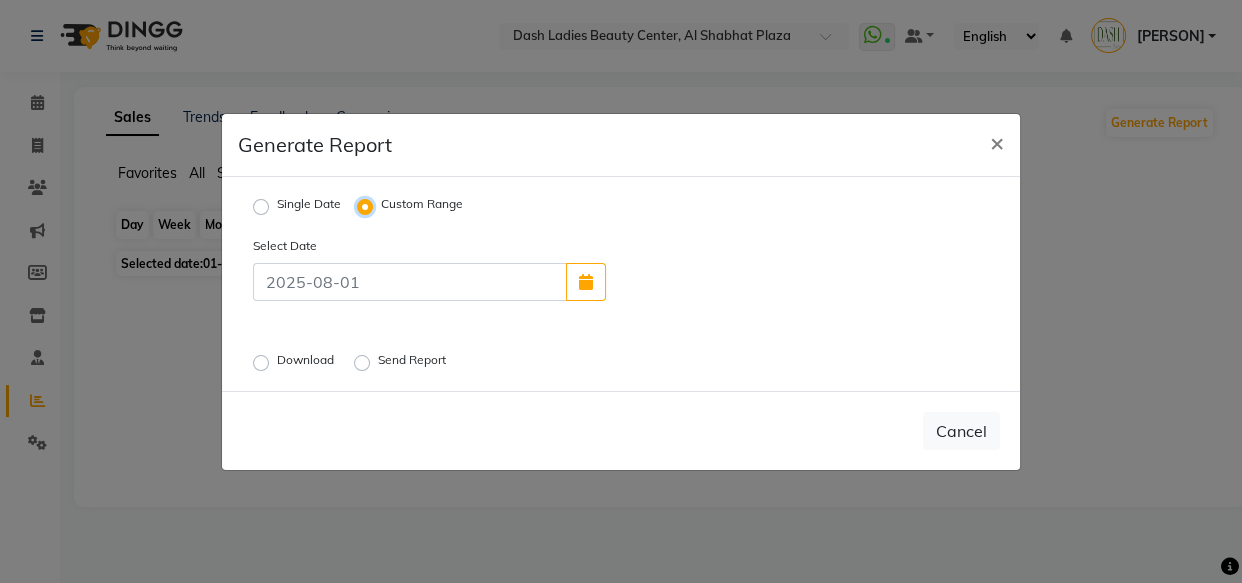 select on "8" 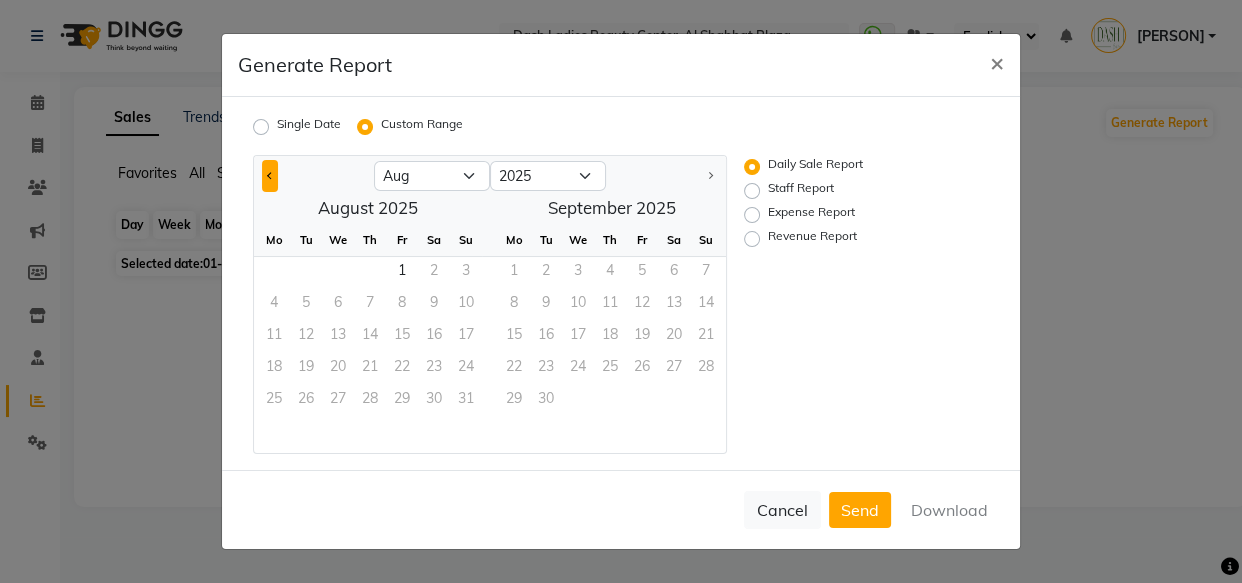click 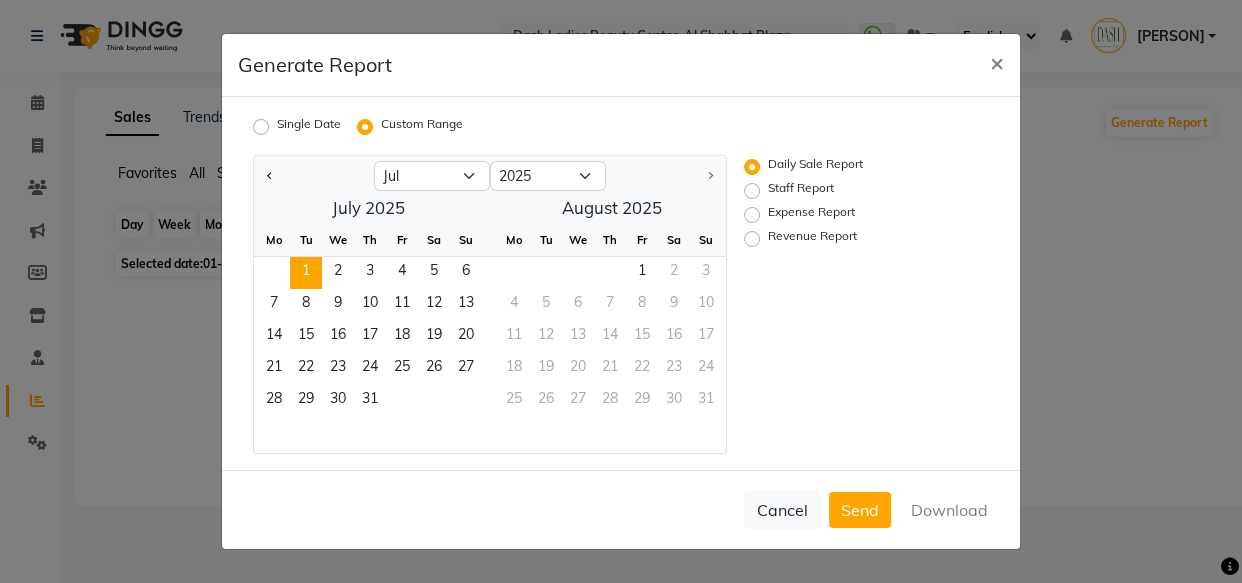 click on "1" 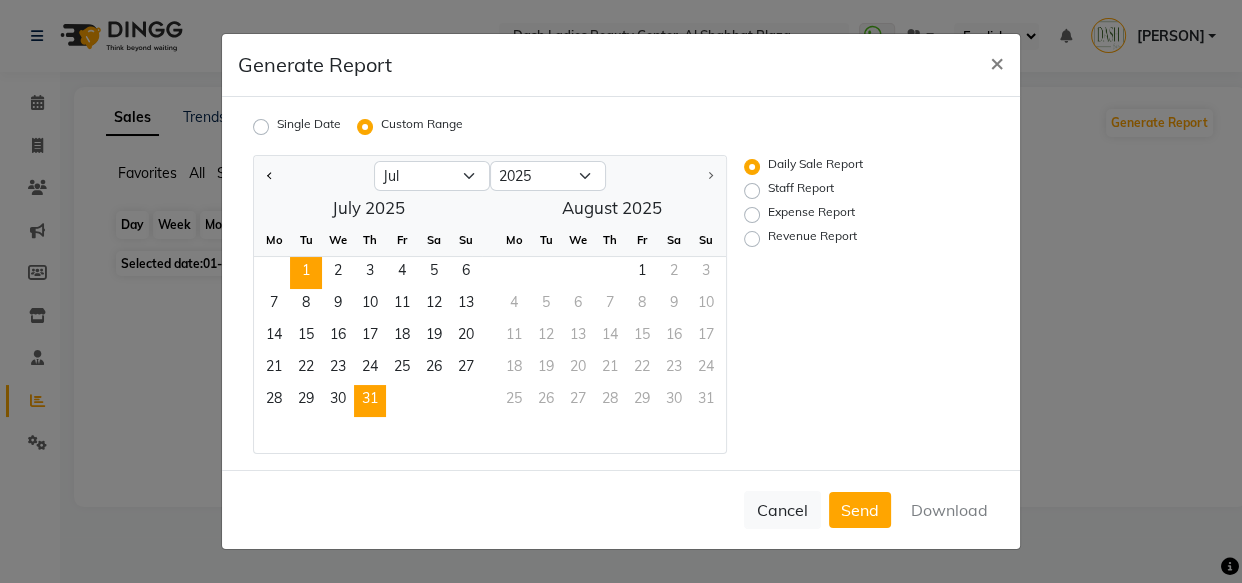 click on "31" 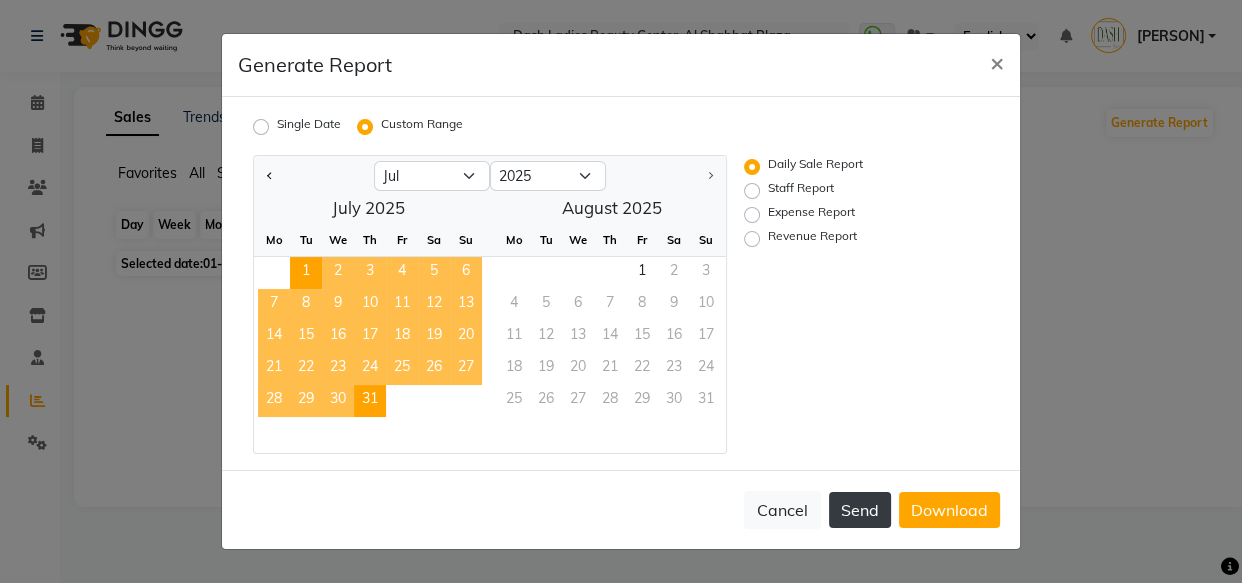 click on "Send" 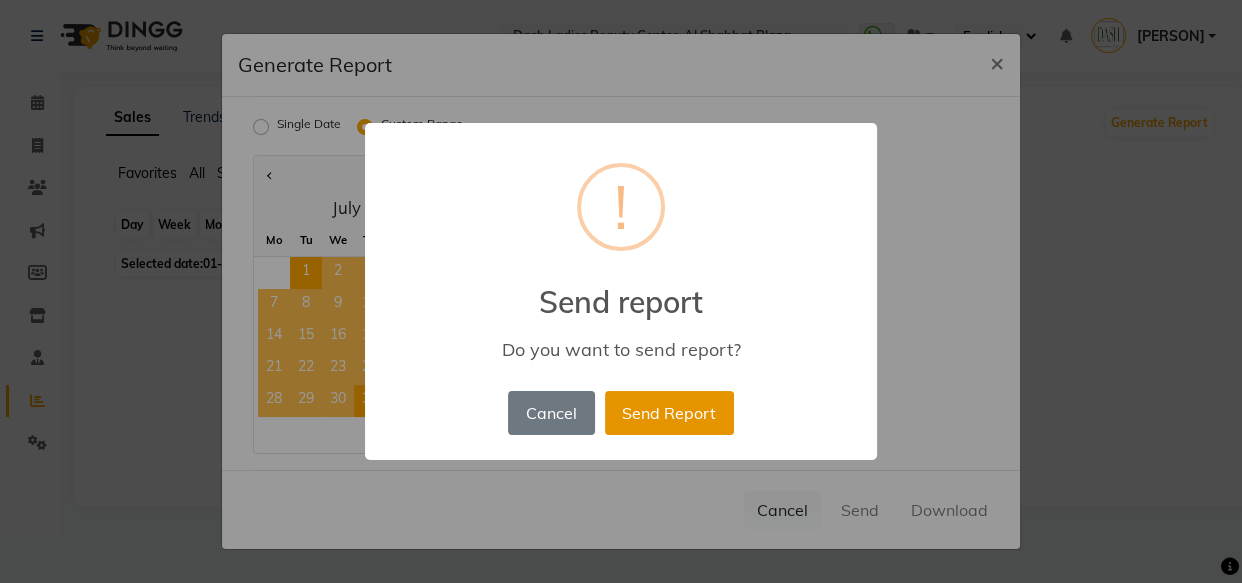 click on "Send Report" at bounding box center (669, 413) 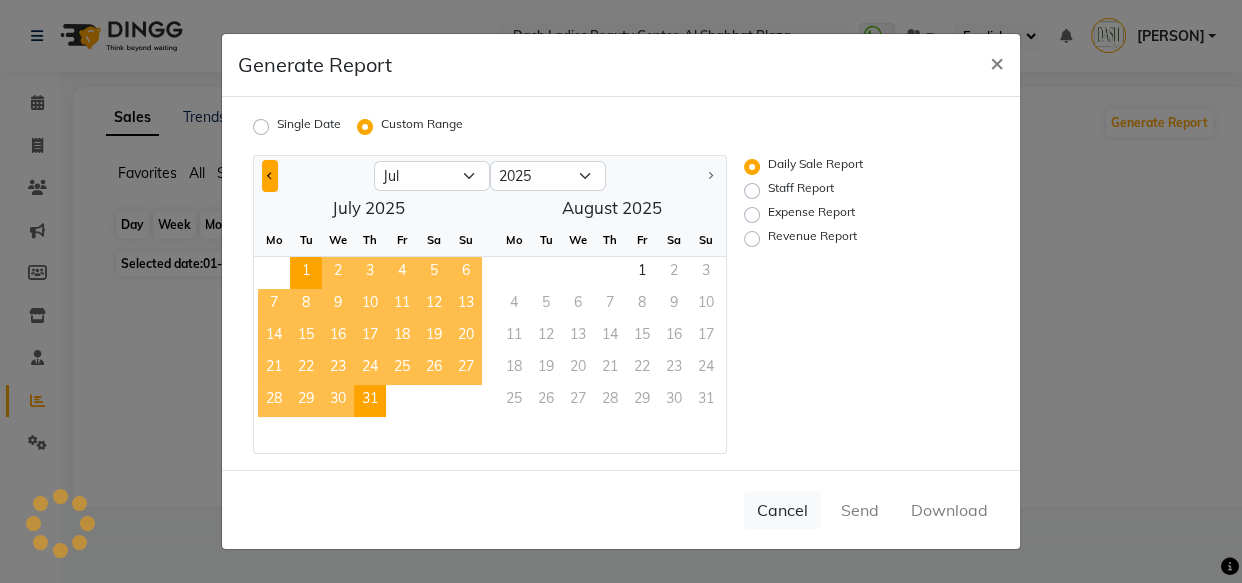 click 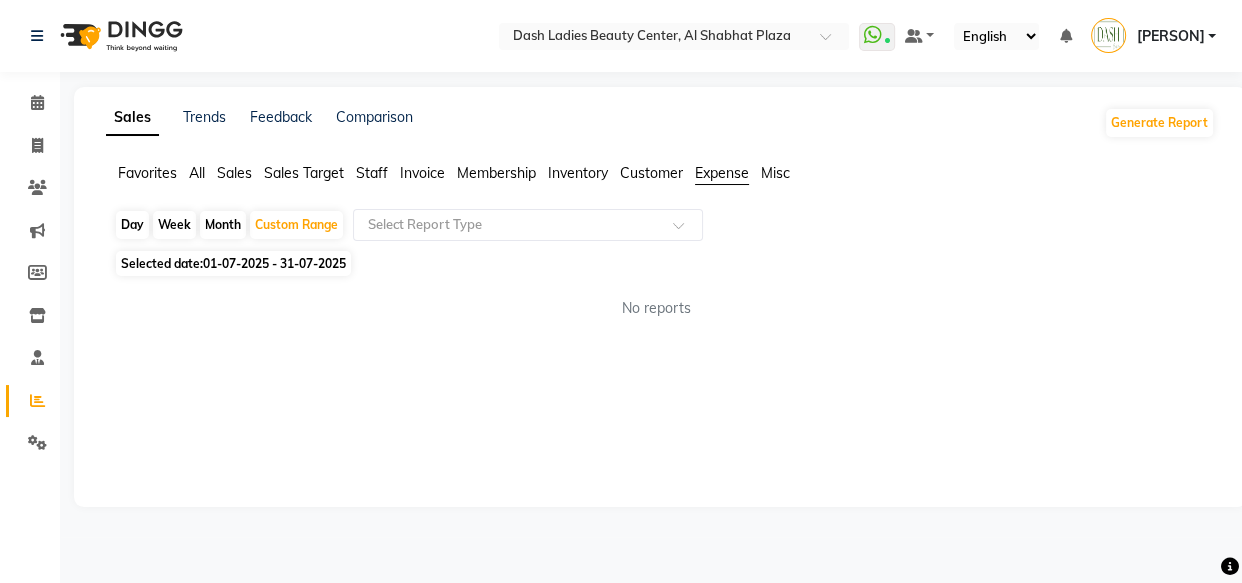click on "Inventory" 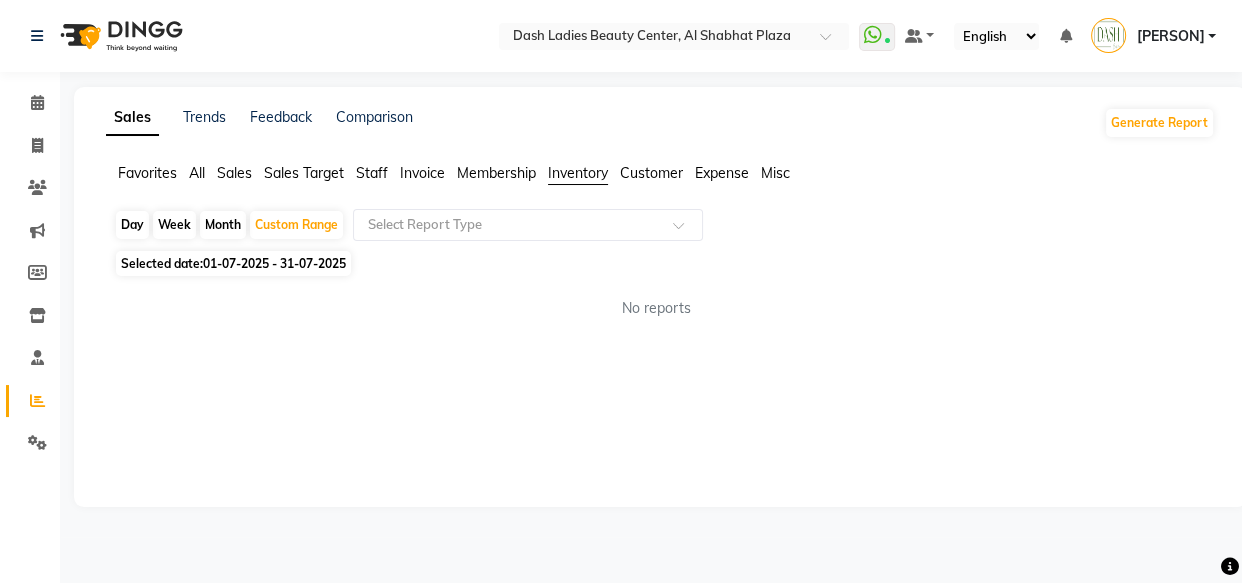 click on "Customer" 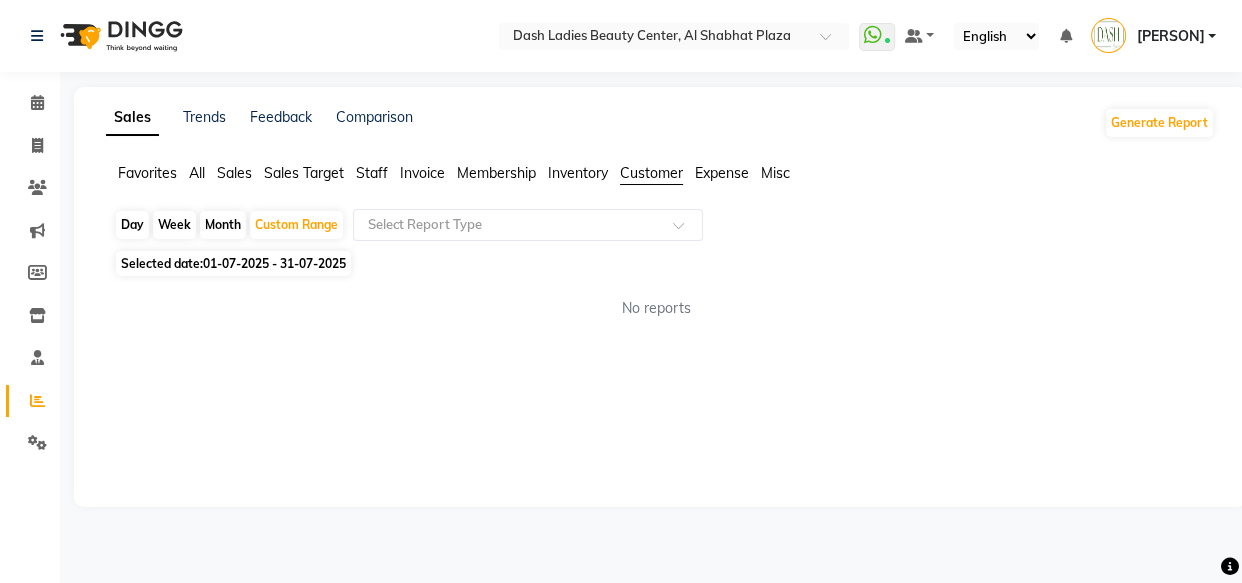 click on "Inventory" 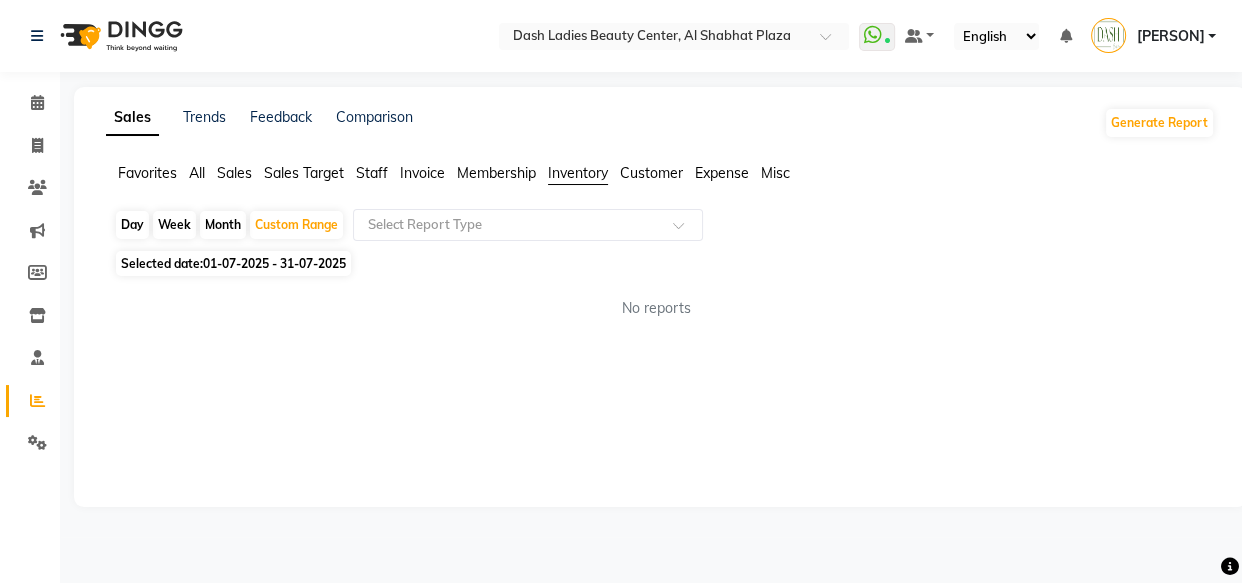 click on "Membership" 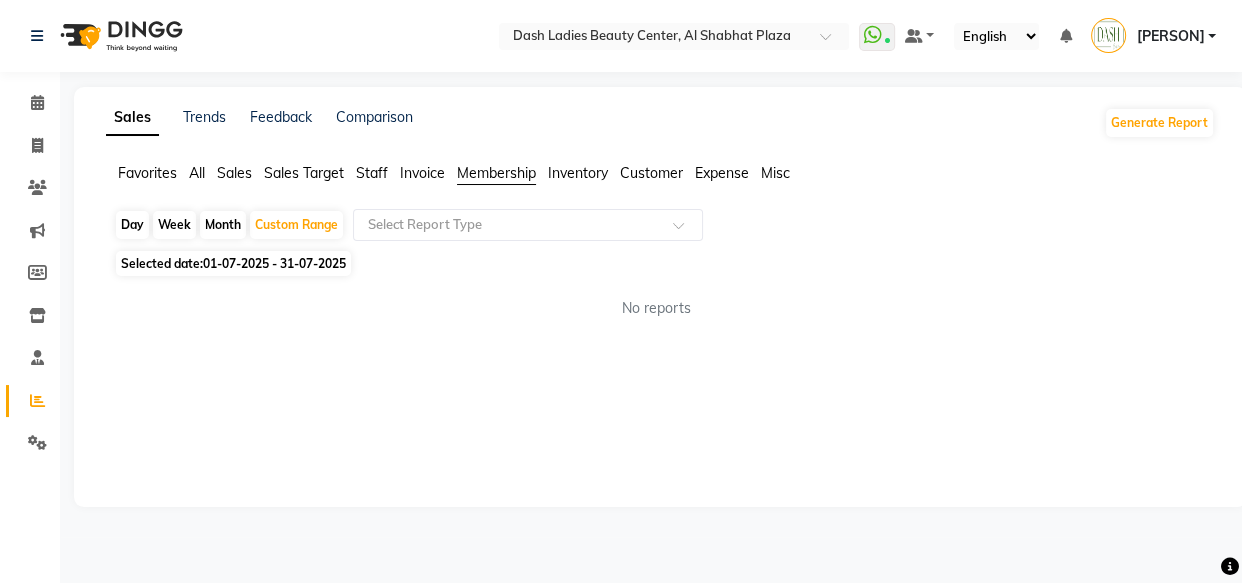 click on "Invoice" 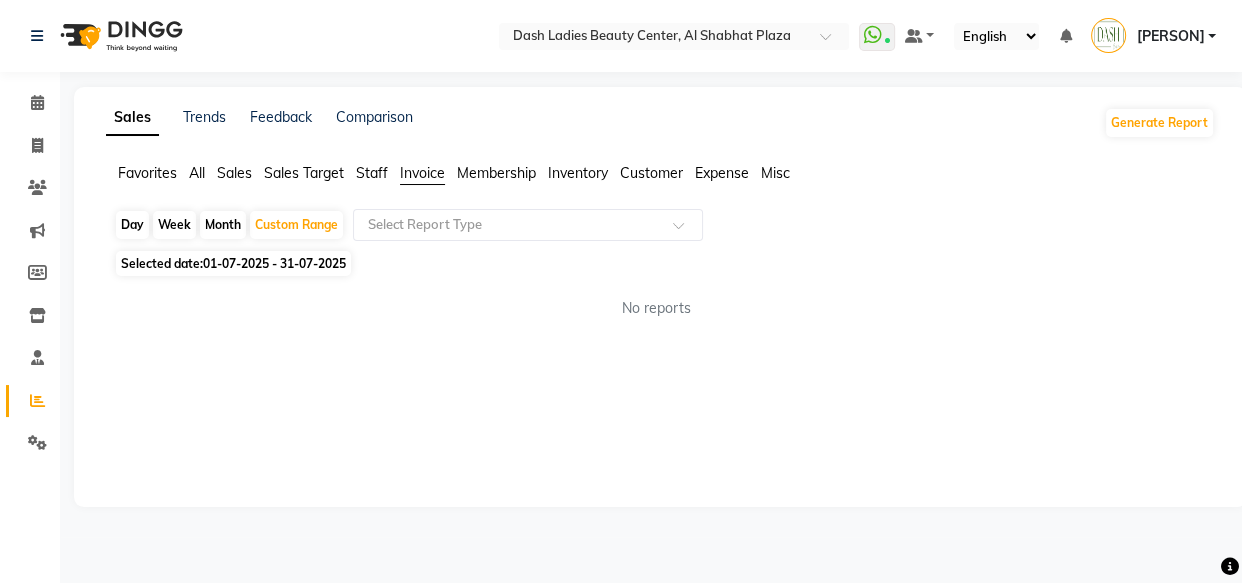 click on "Staff" 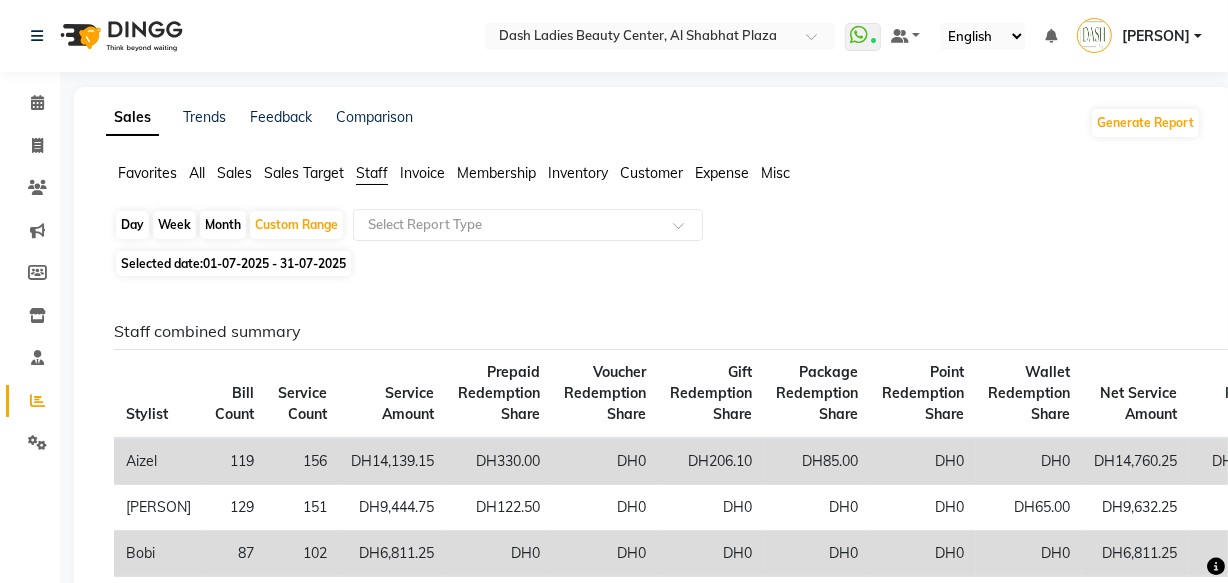 click on "Sales Target" 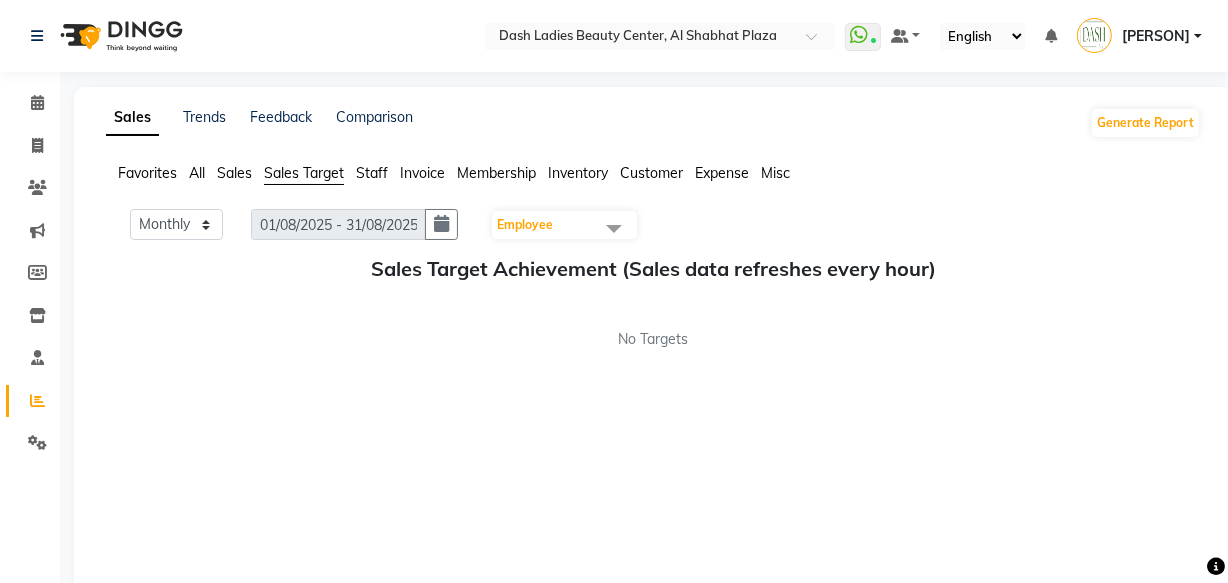click on "Sales" 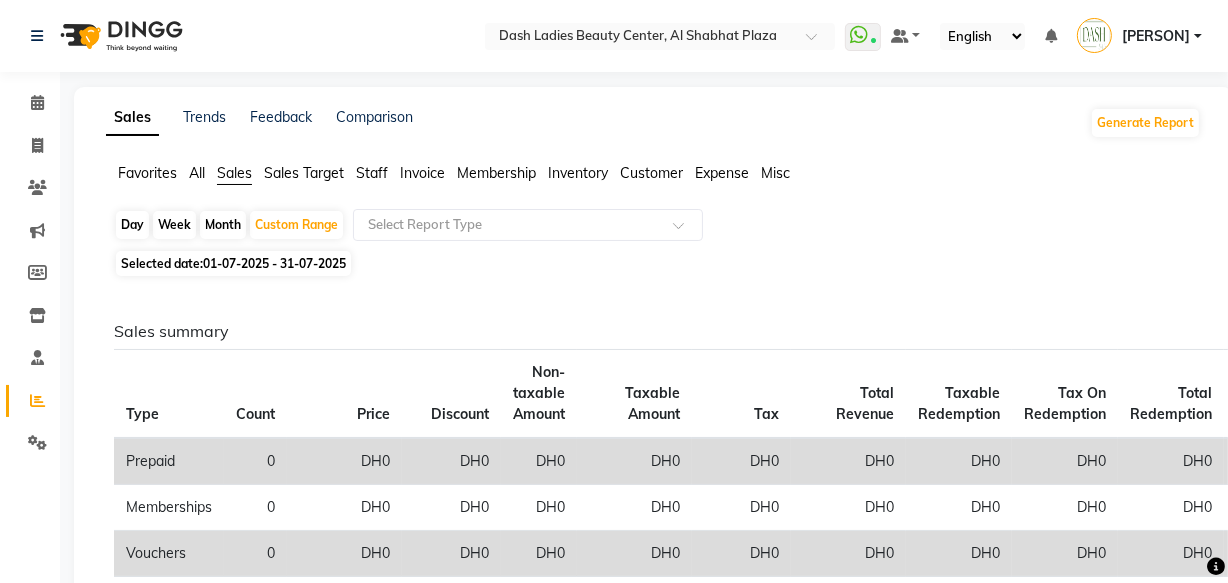 click on "Favorites" 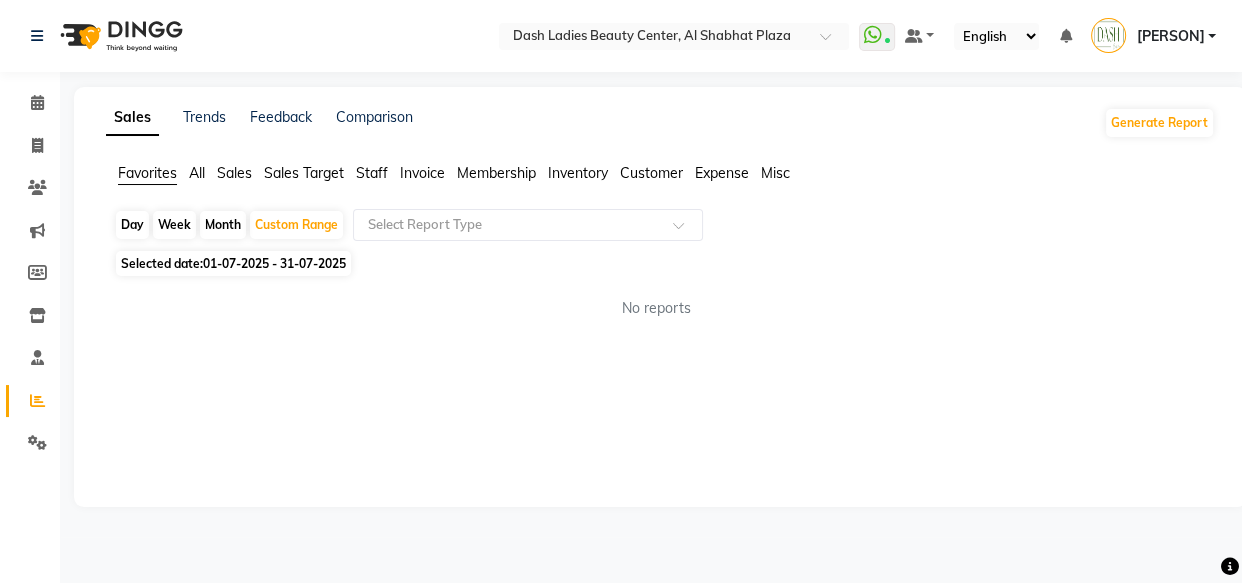 click on "[PERSON]" at bounding box center (1170, 36) 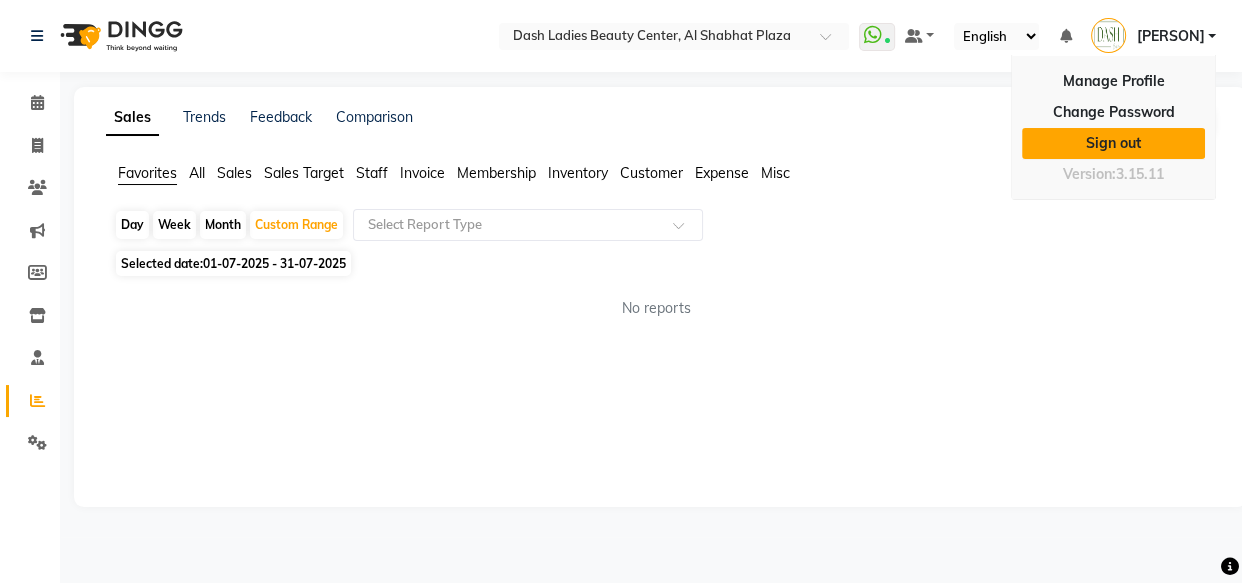 click on "Sign out" at bounding box center (1113, 143) 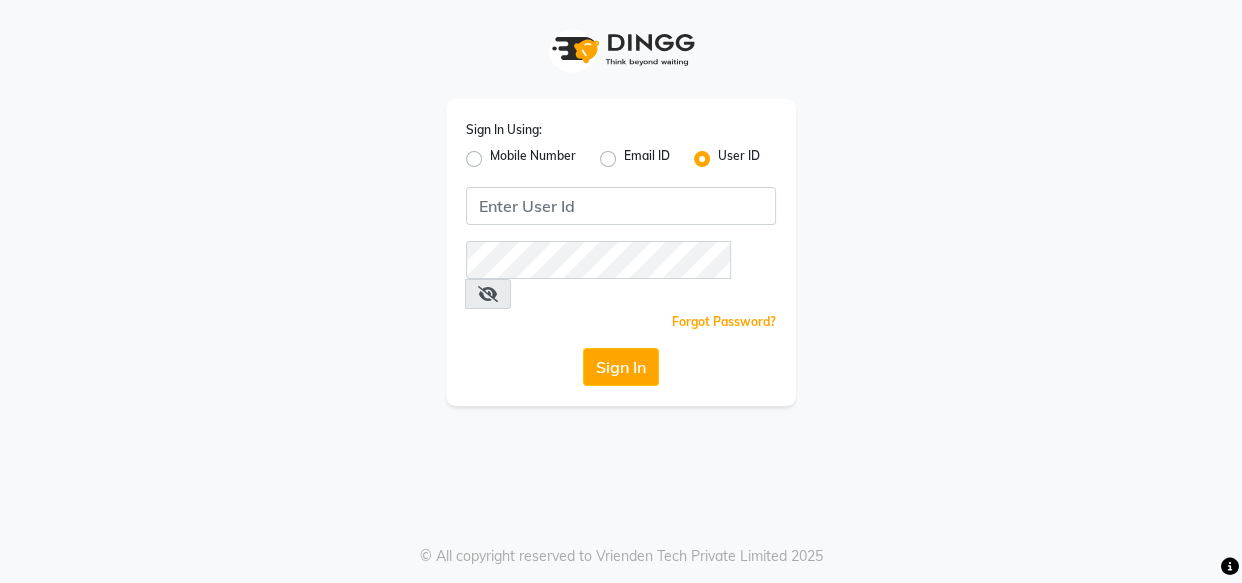 click on "Mobile Number" 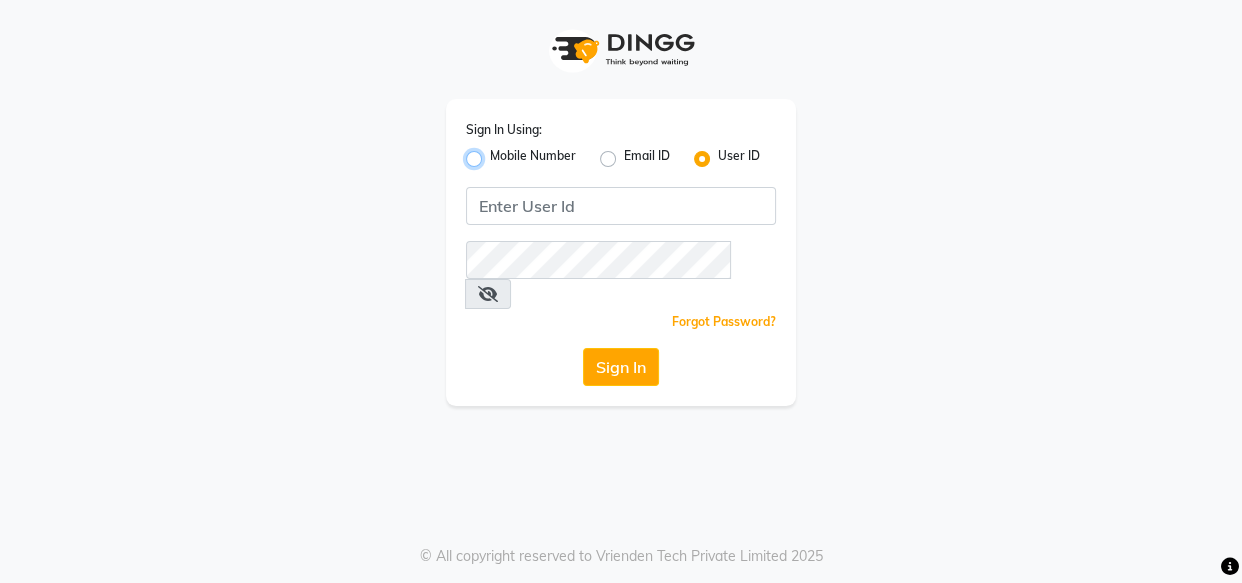 click on "Mobile Number" at bounding box center [496, 153] 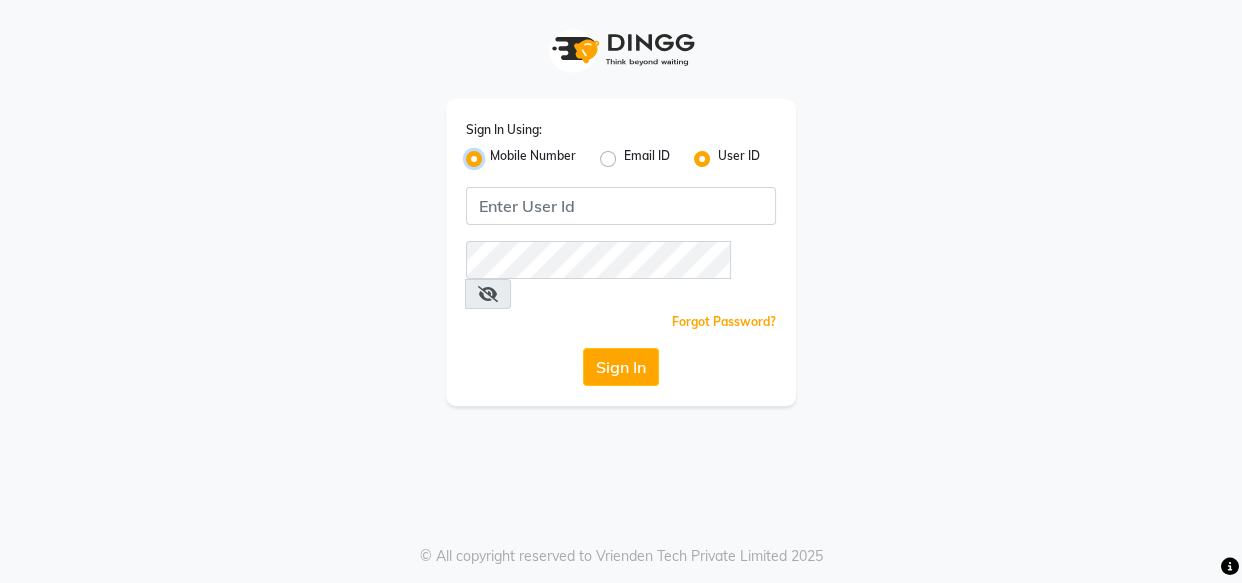 radio on "false" 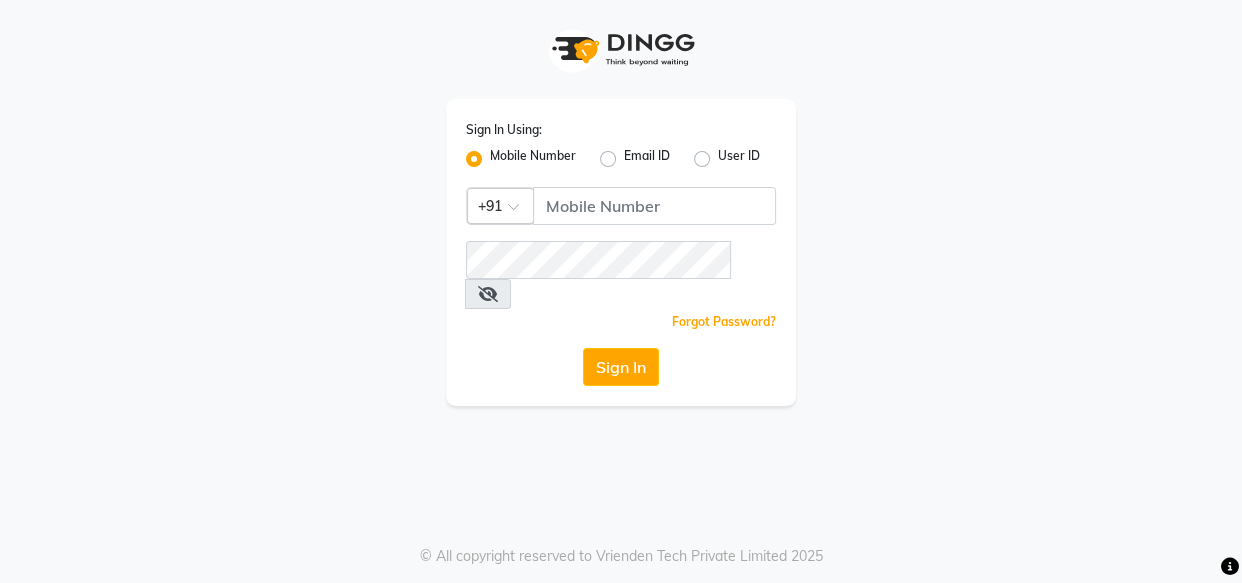 click 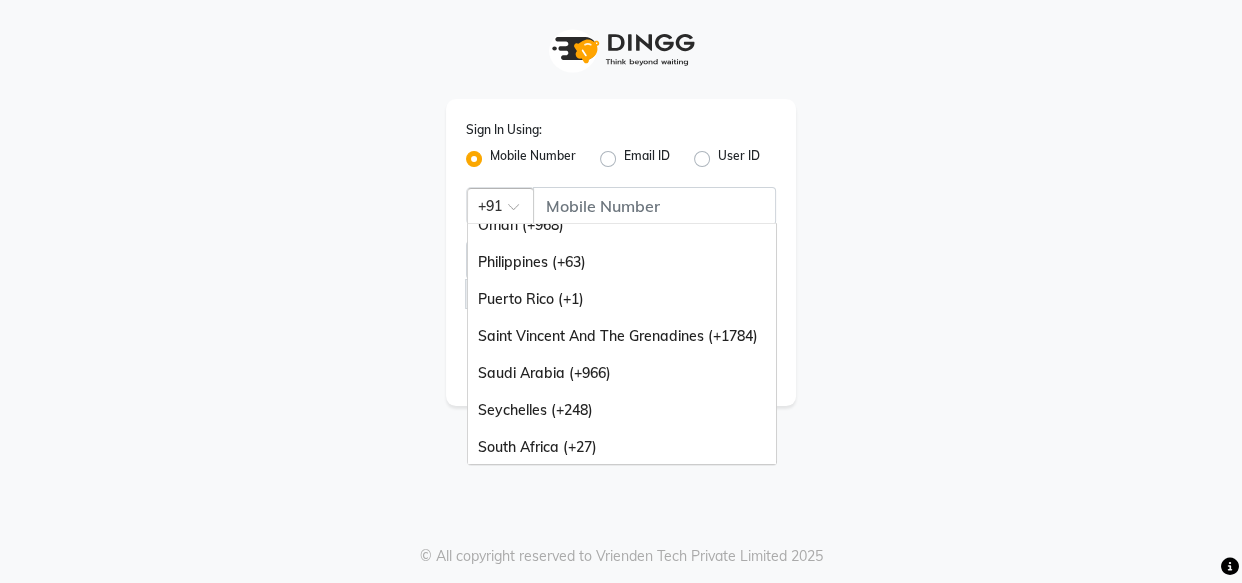 scroll, scrollTop: 500, scrollLeft: 0, axis: vertical 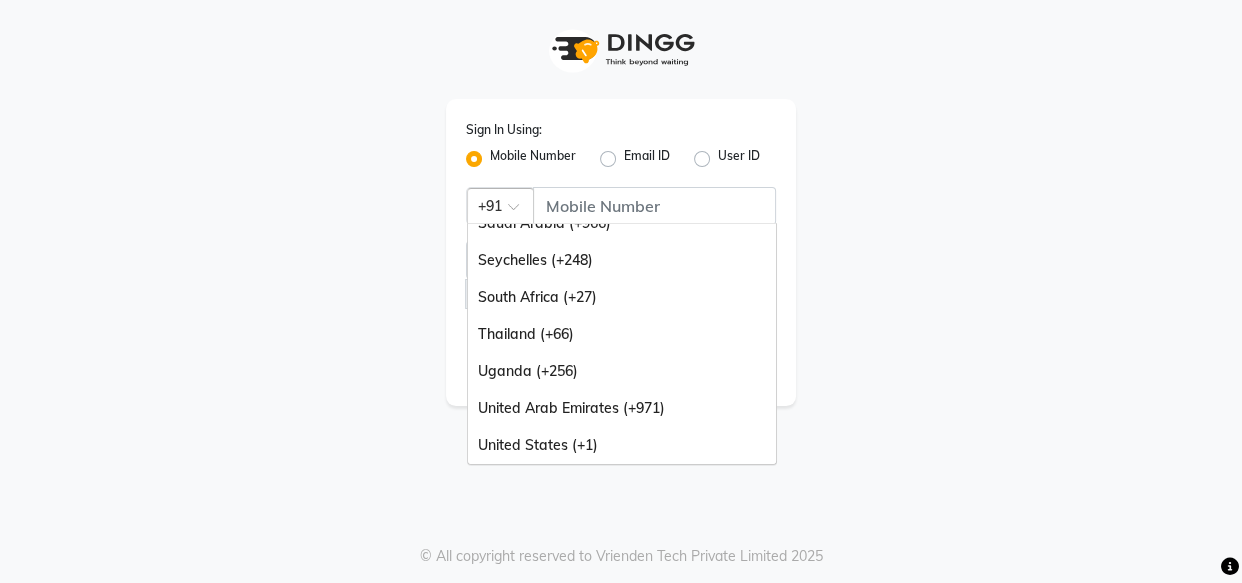 click on "United Arab Emirates (+971)" at bounding box center (622, 408) 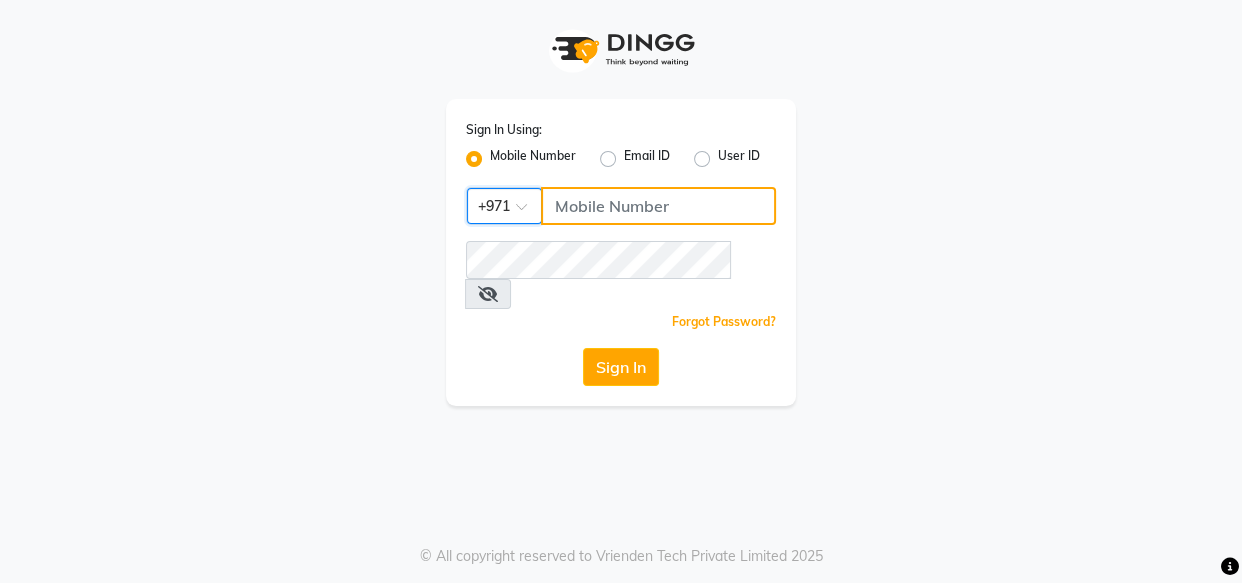 click 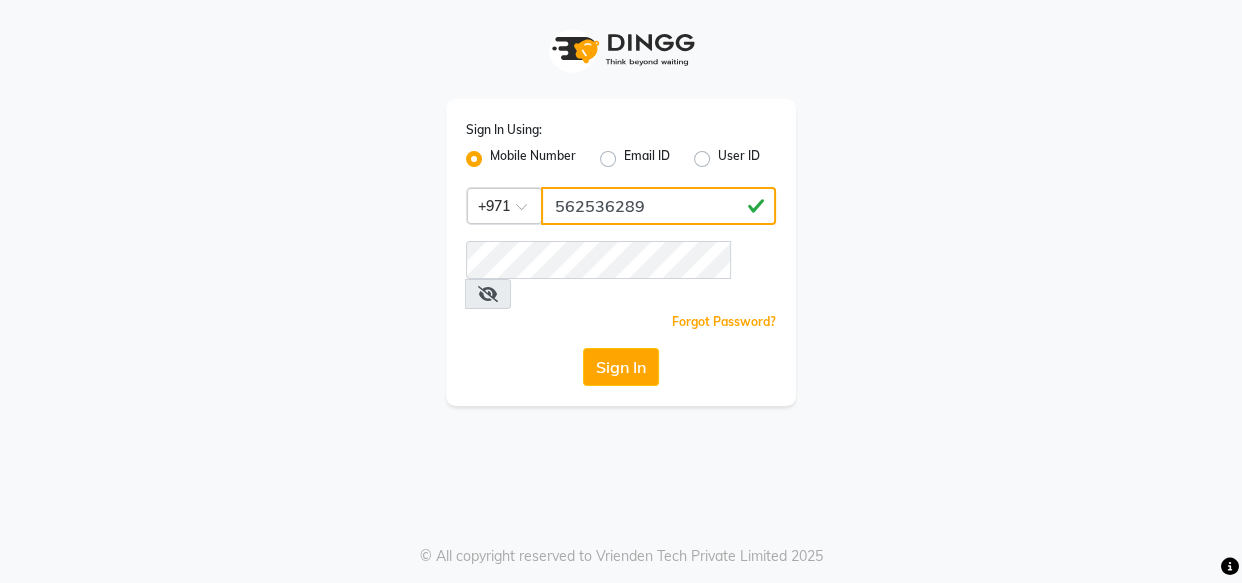 type on "562536289" 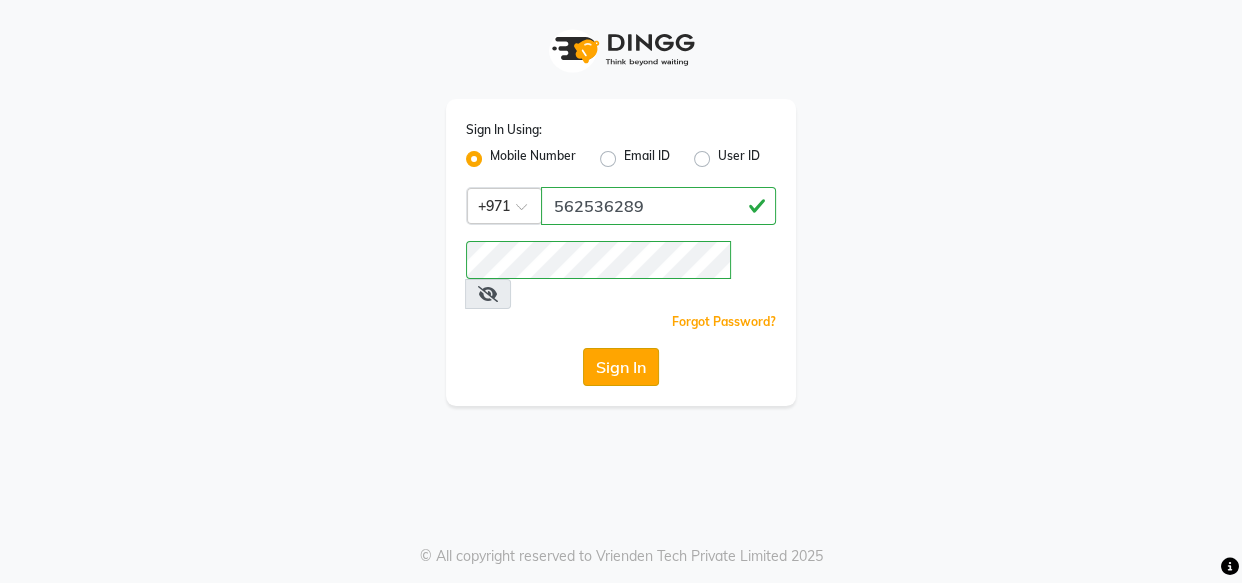 click on "Sign In" 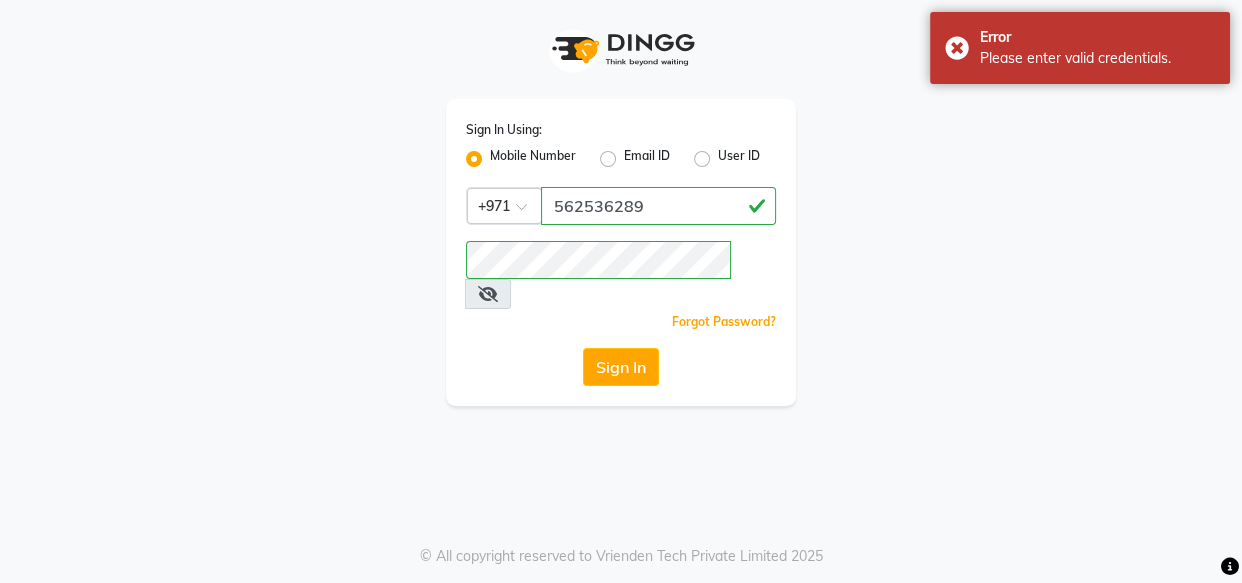 click at bounding box center [488, 294] 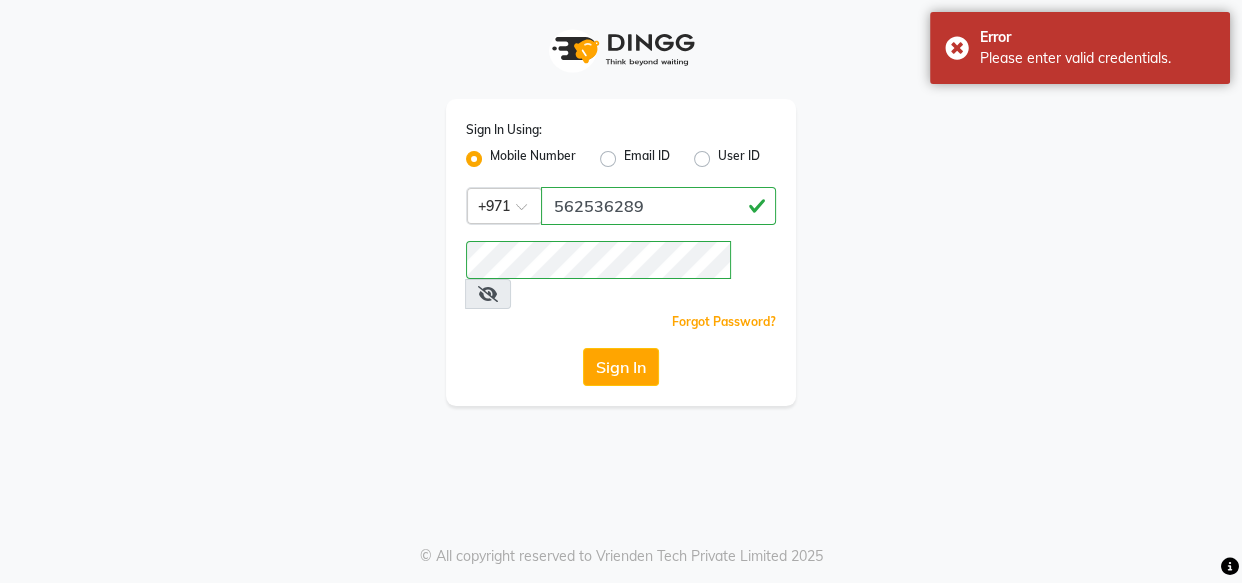 click on "Sign In Using: Mobile Number Email ID User ID Country Code × +971 [PHONE]  Remember me Forgot Password?  Sign In" 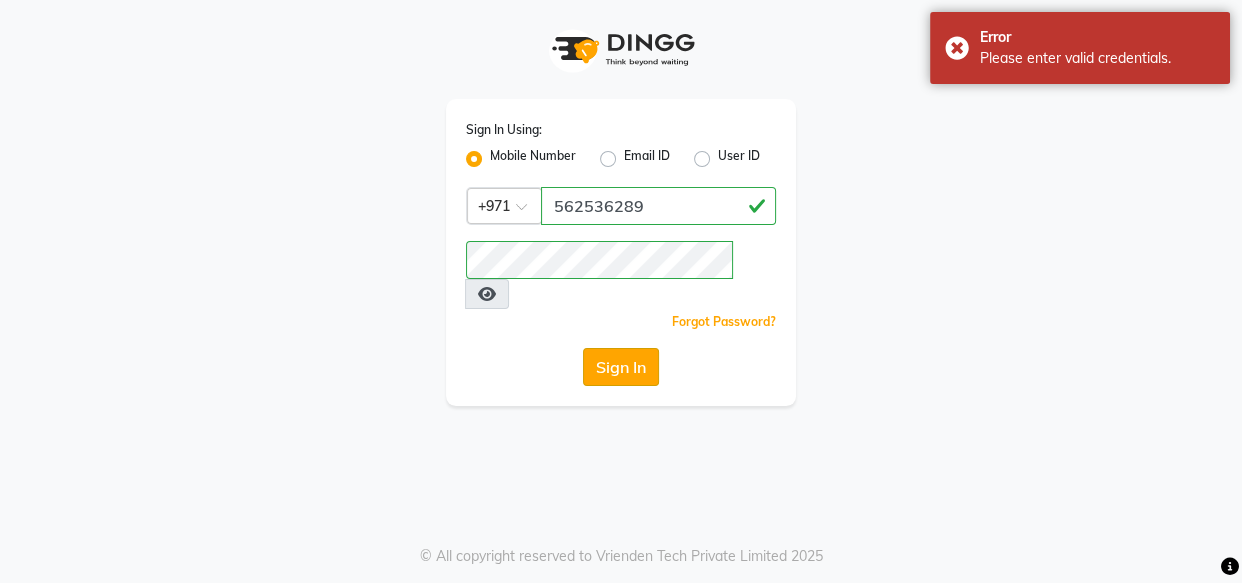 click on "Sign In" 